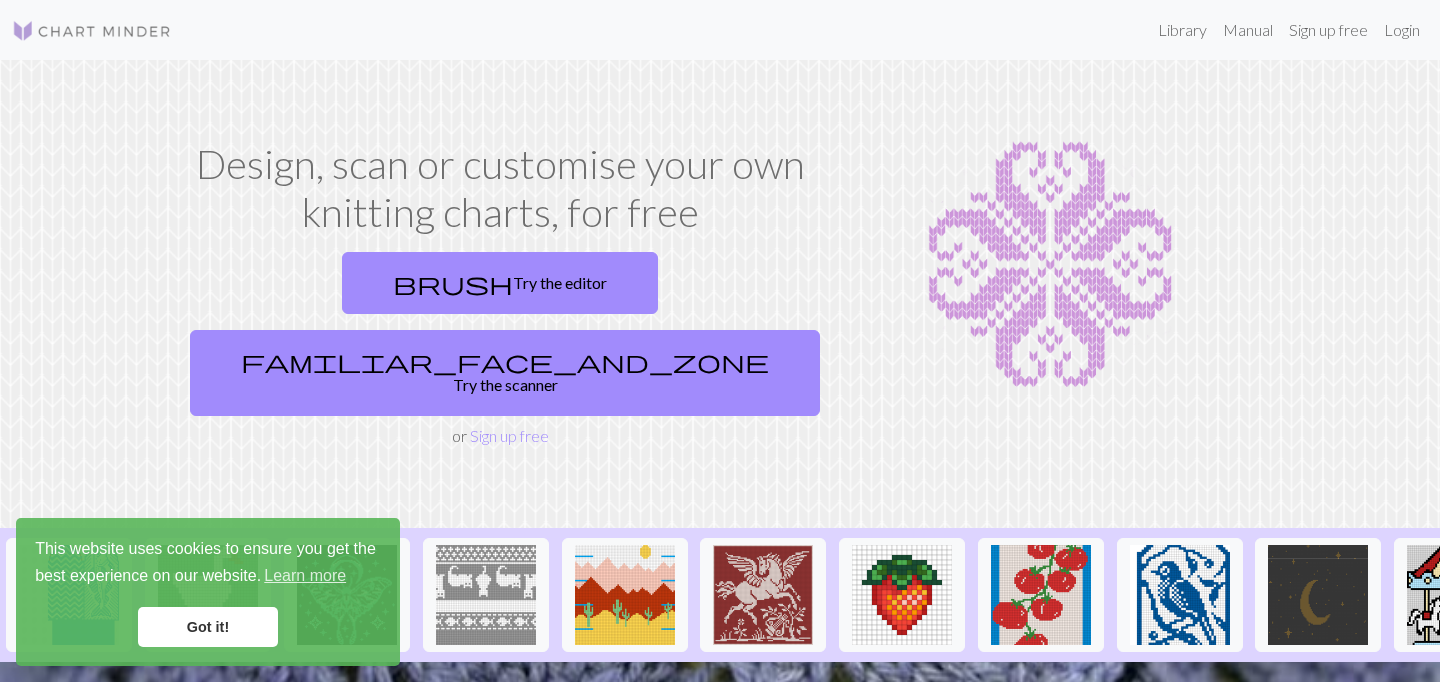 scroll, scrollTop: 0, scrollLeft: 0, axis: both 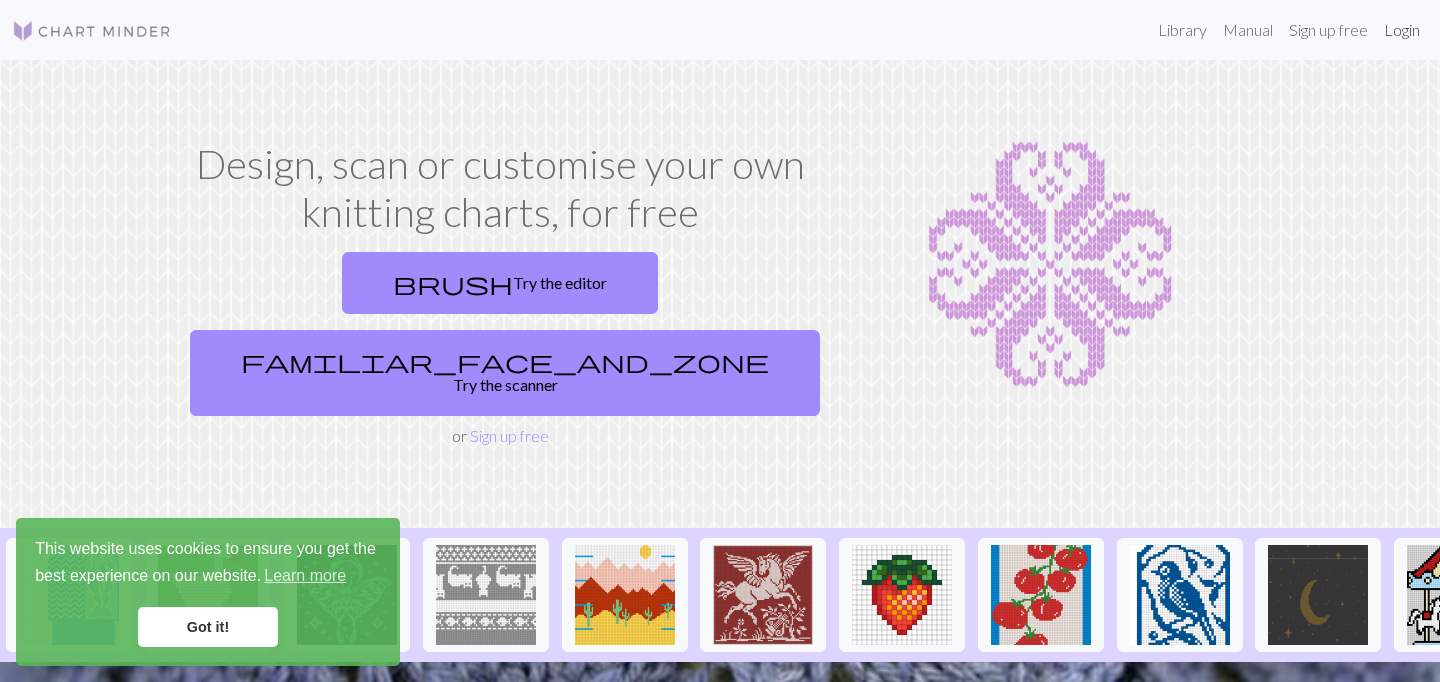 click on "Login" at bounding box center (1402, 30) 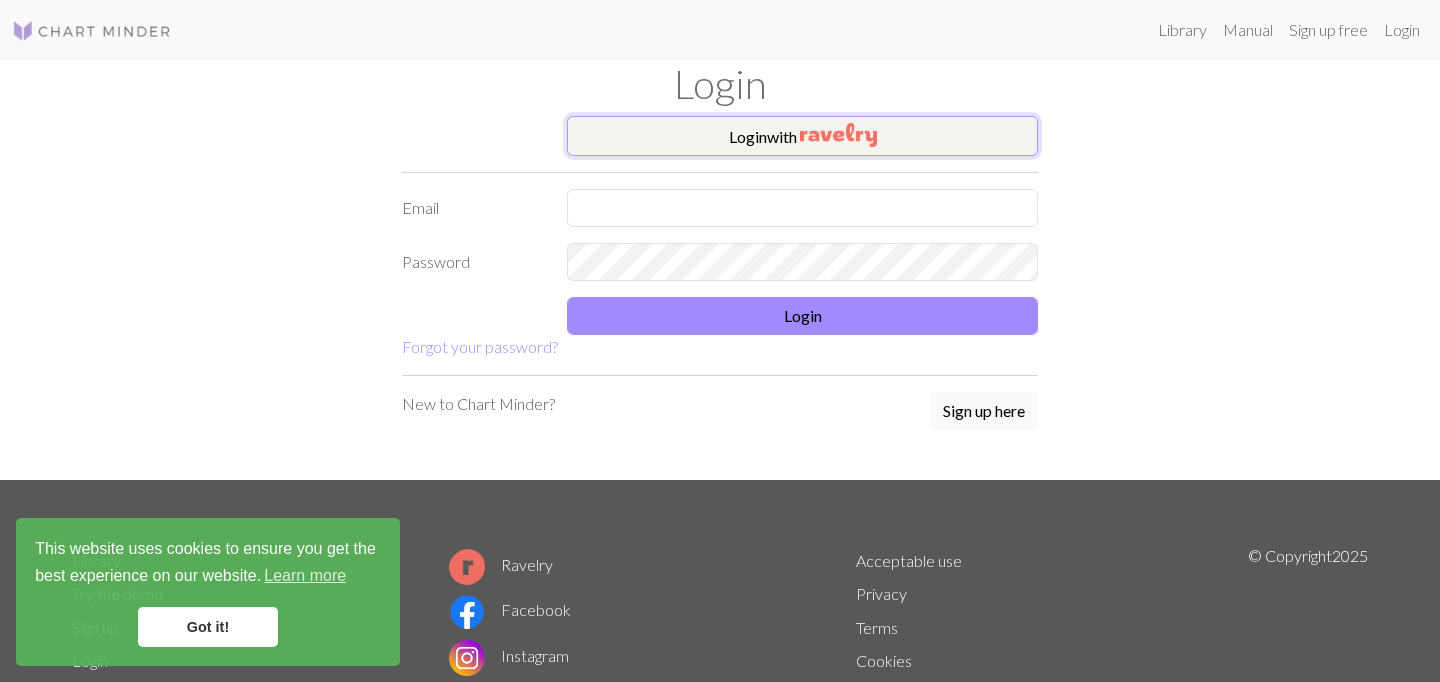 click on "Login  with" at bounding box center (802, 136) 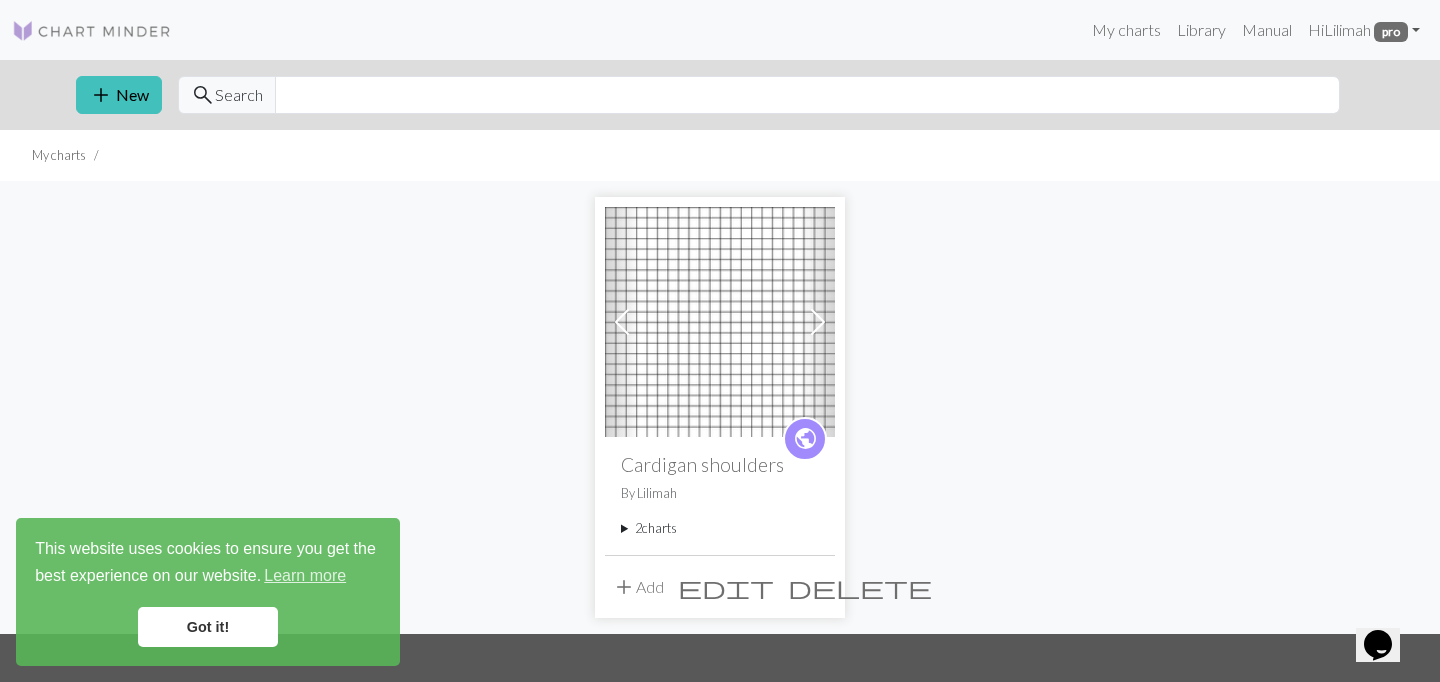 click on "Got it!" at bounding box center (208, 627) 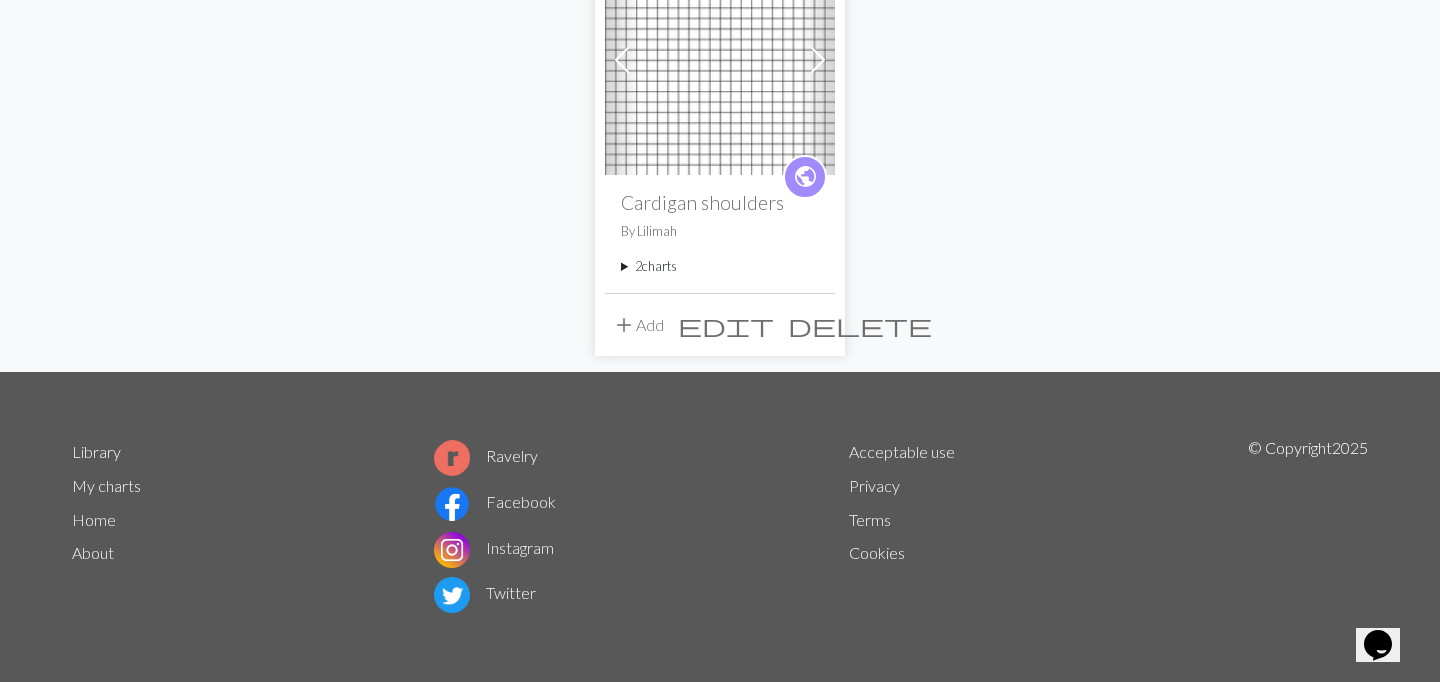 scroll, scrollTop: 0, scrollLeft: 0, axis: both 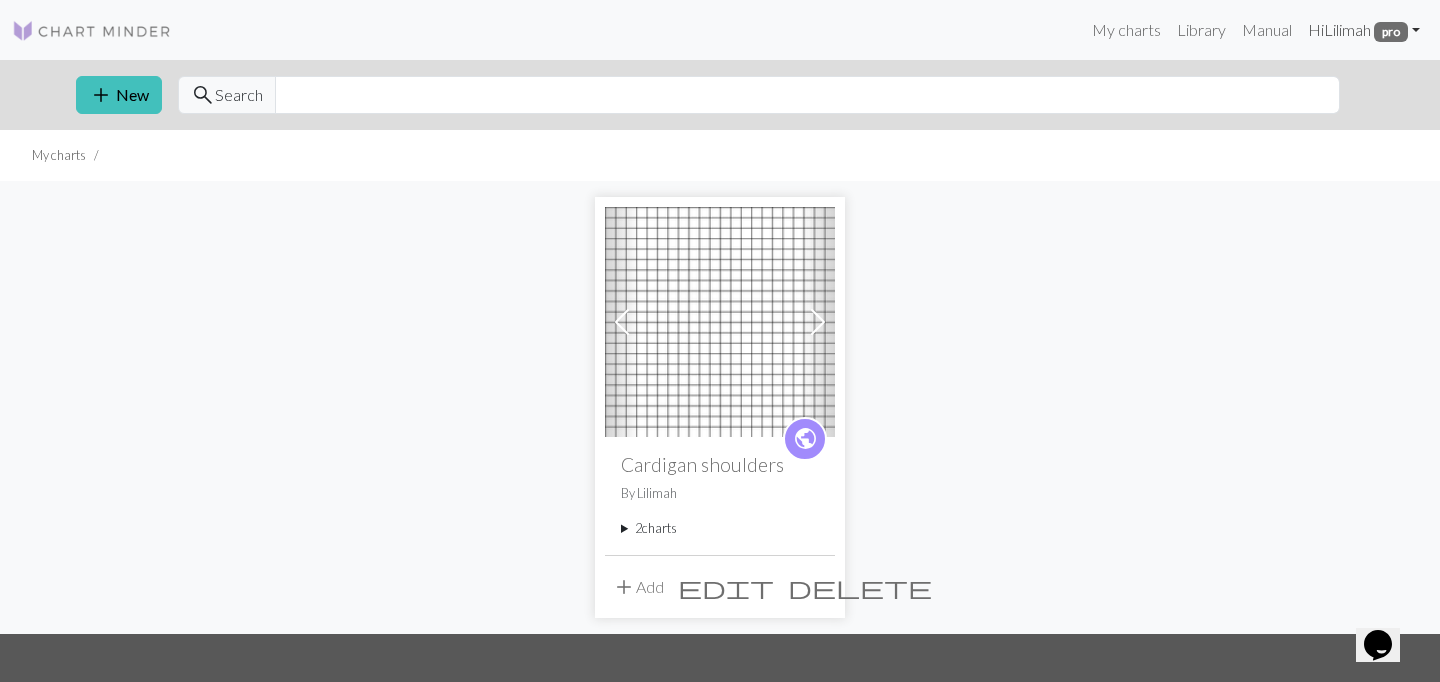click on "pro" at bounding box center (1391, 32) 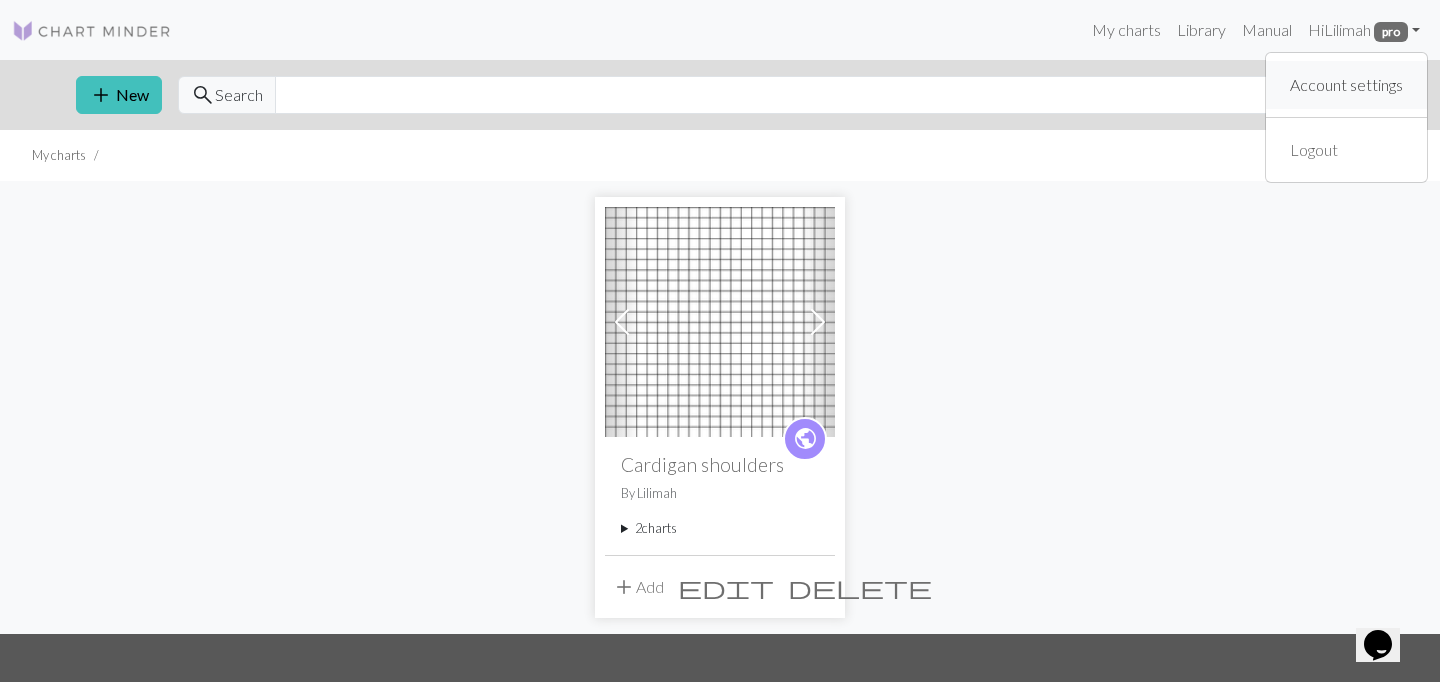 click on "Account settings" at bounding box center [1346, 85] 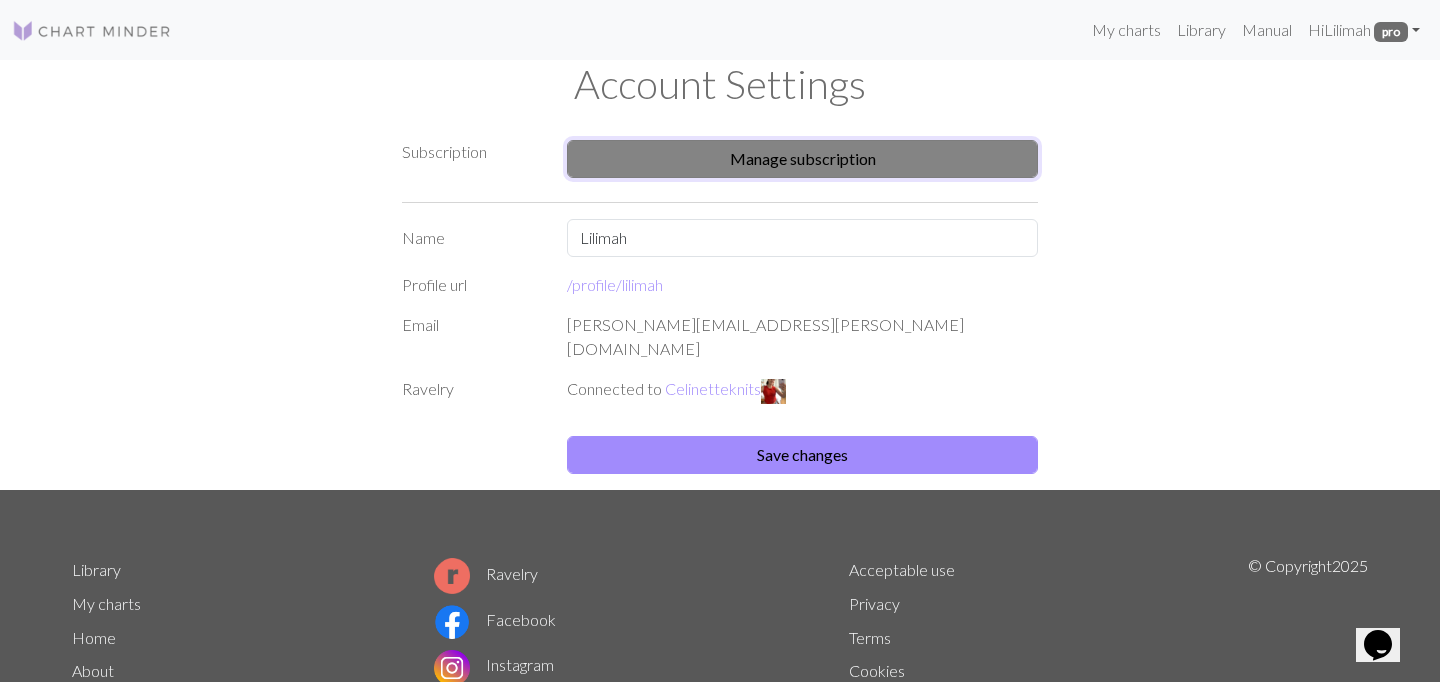 click on "Manage subscription" at bounding box center [802, 159] 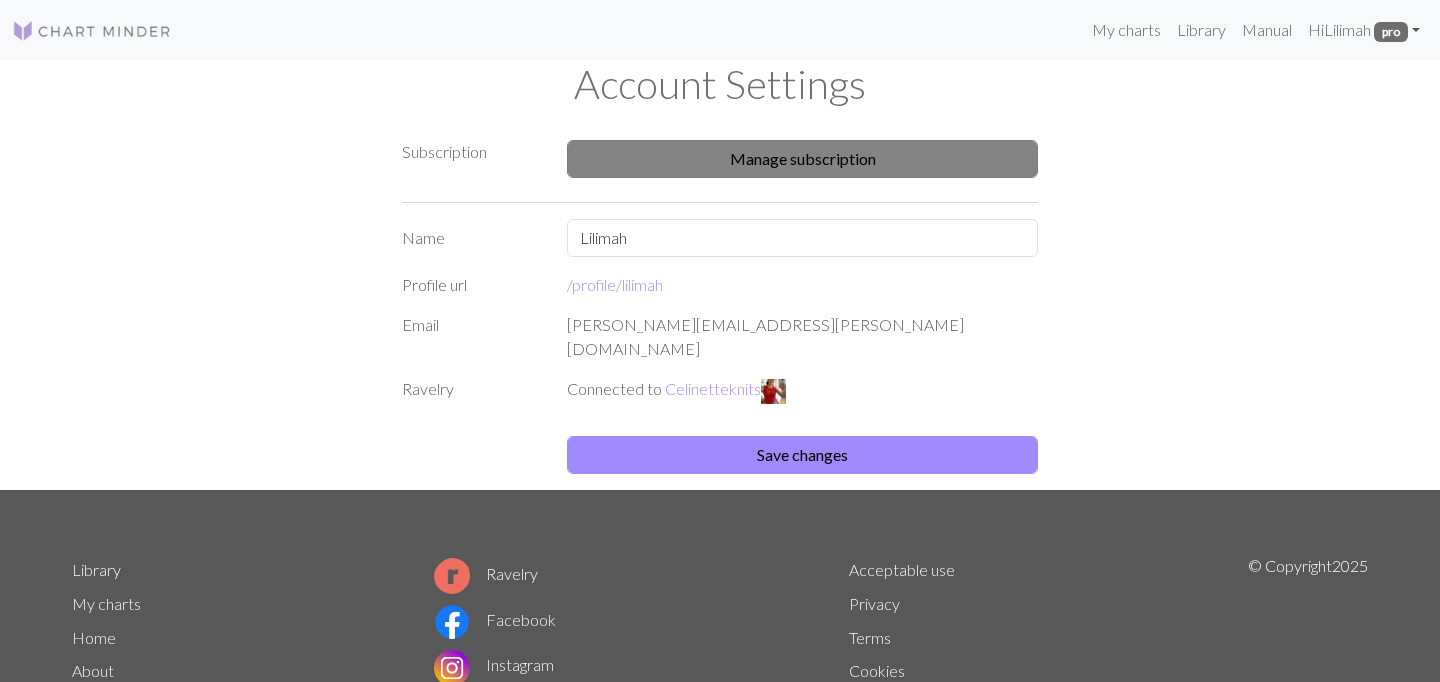 scroll, scrollTop: 0, scrollLeft: 0, axis: both 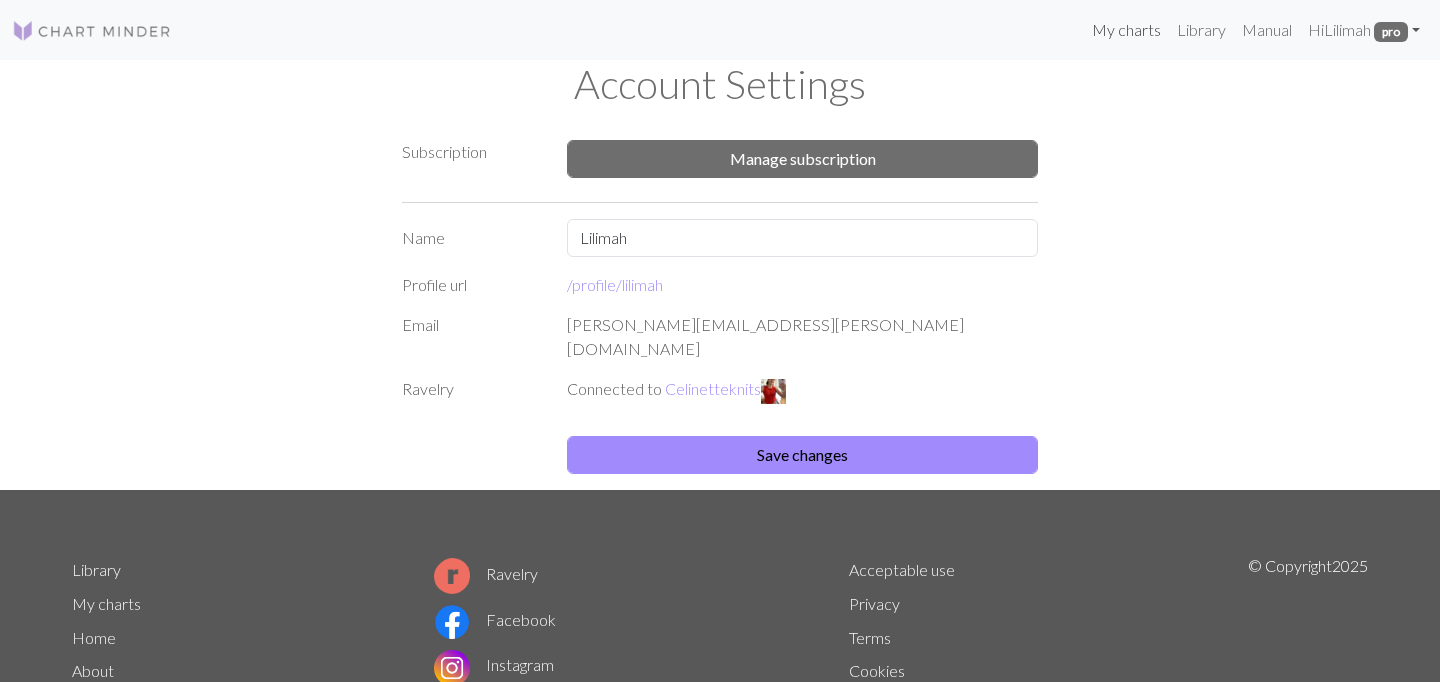 click on "My charts" at bounding box center (1126, 30) 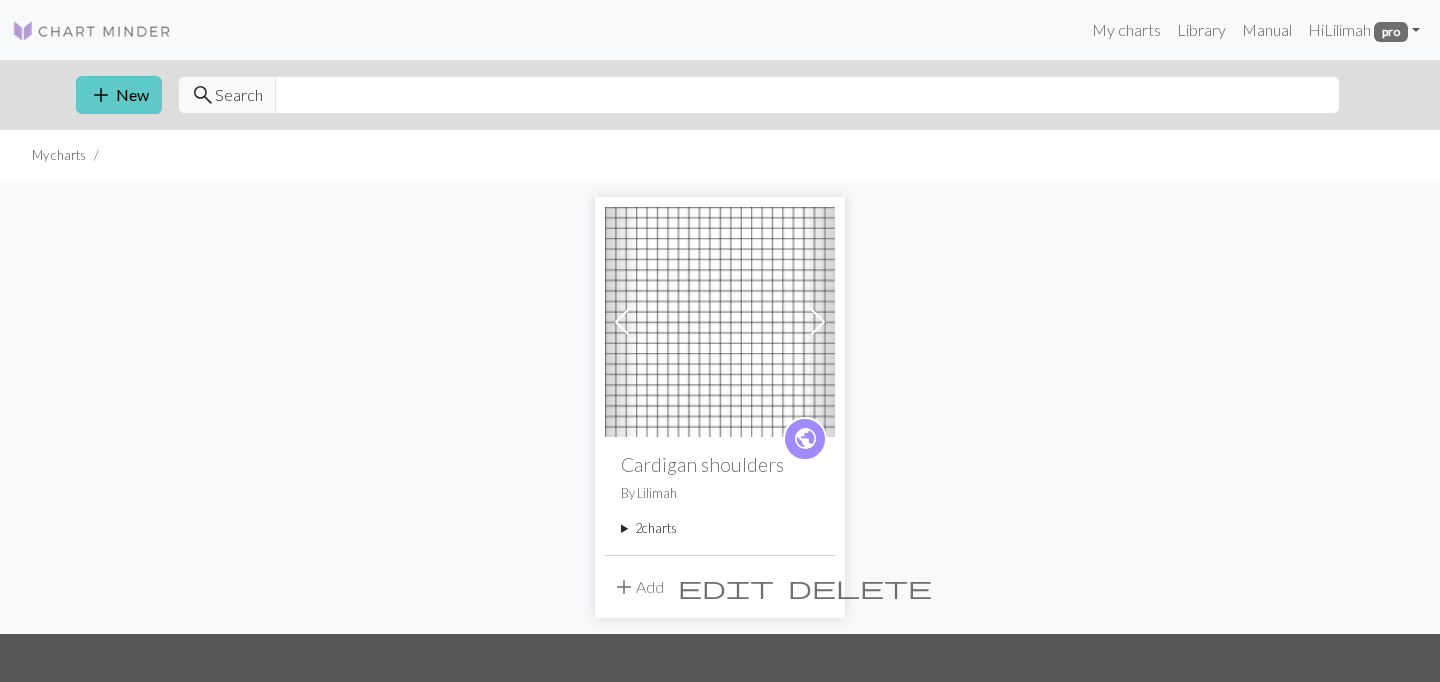 click on "add   New" at bounding box center [119, 95] 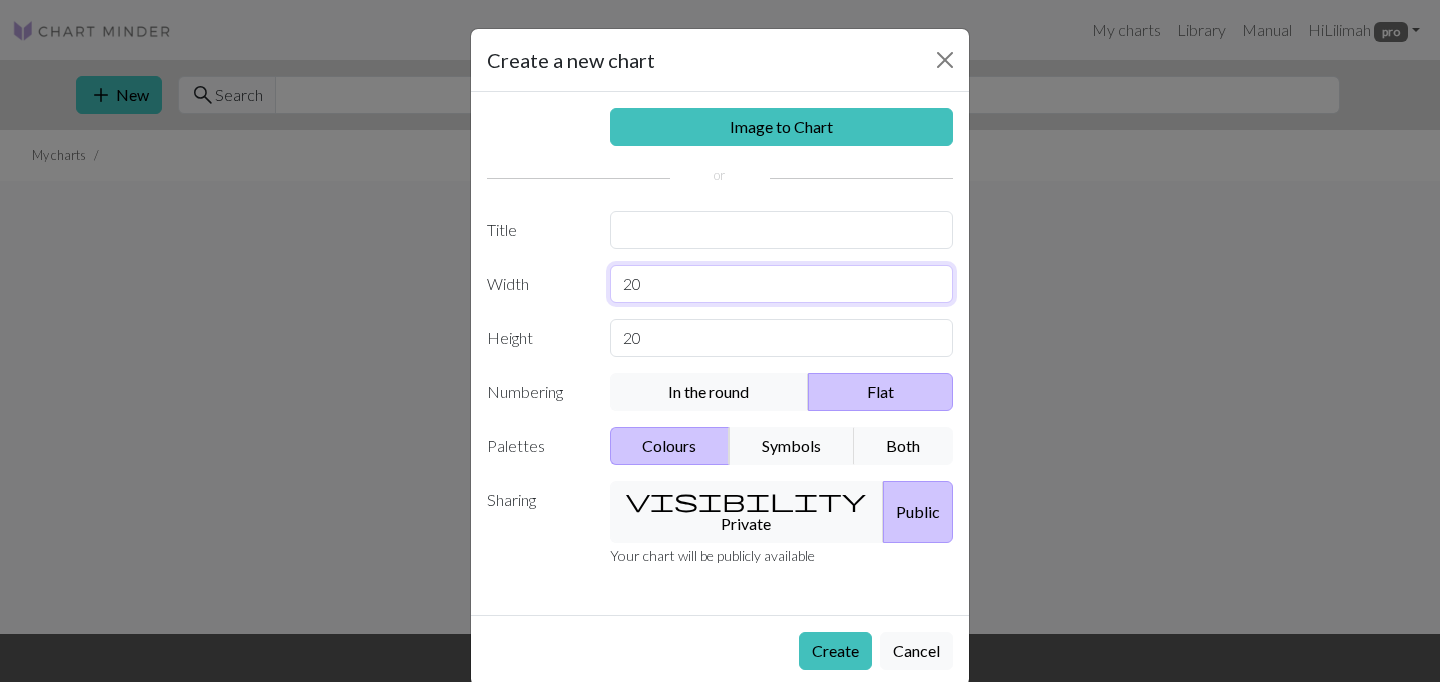 drag, startPoint x: 663, startPoint y: 283, endPoint x: 572, endPoint y: 268, distance: 92.22798 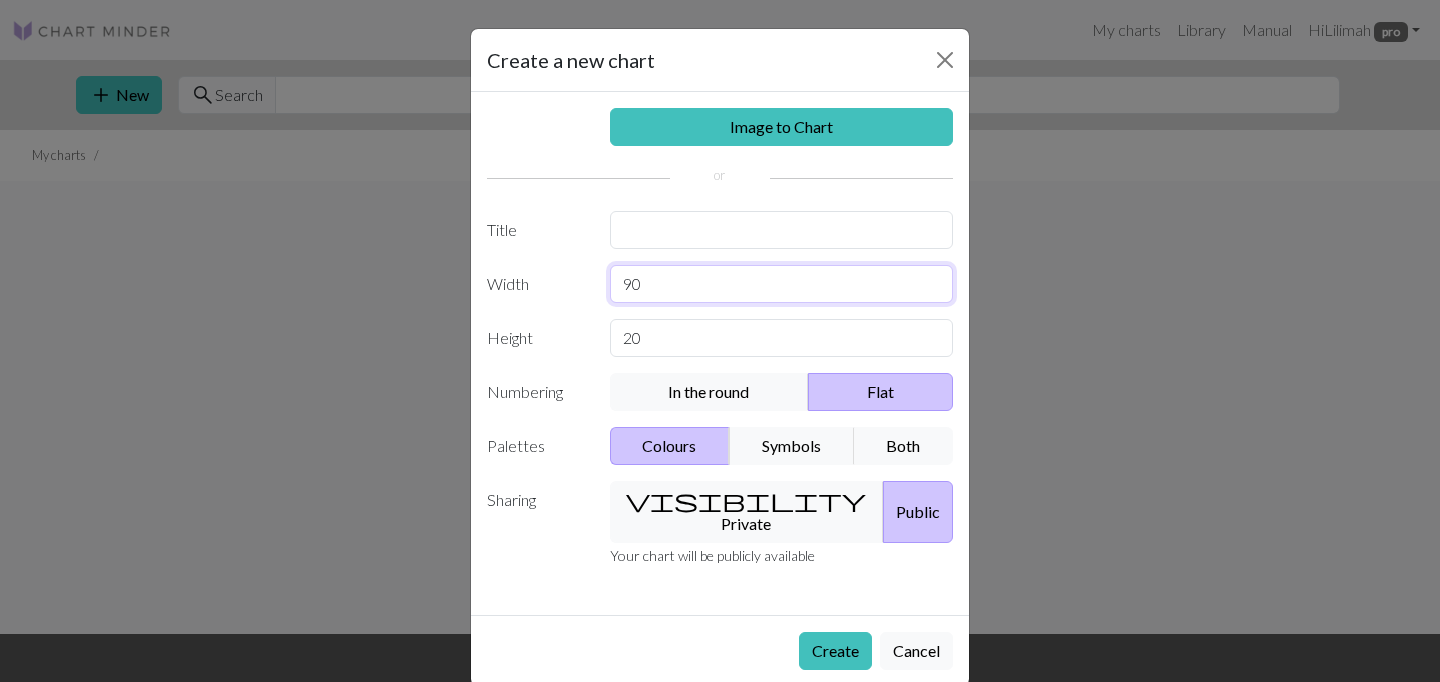 type on "90" 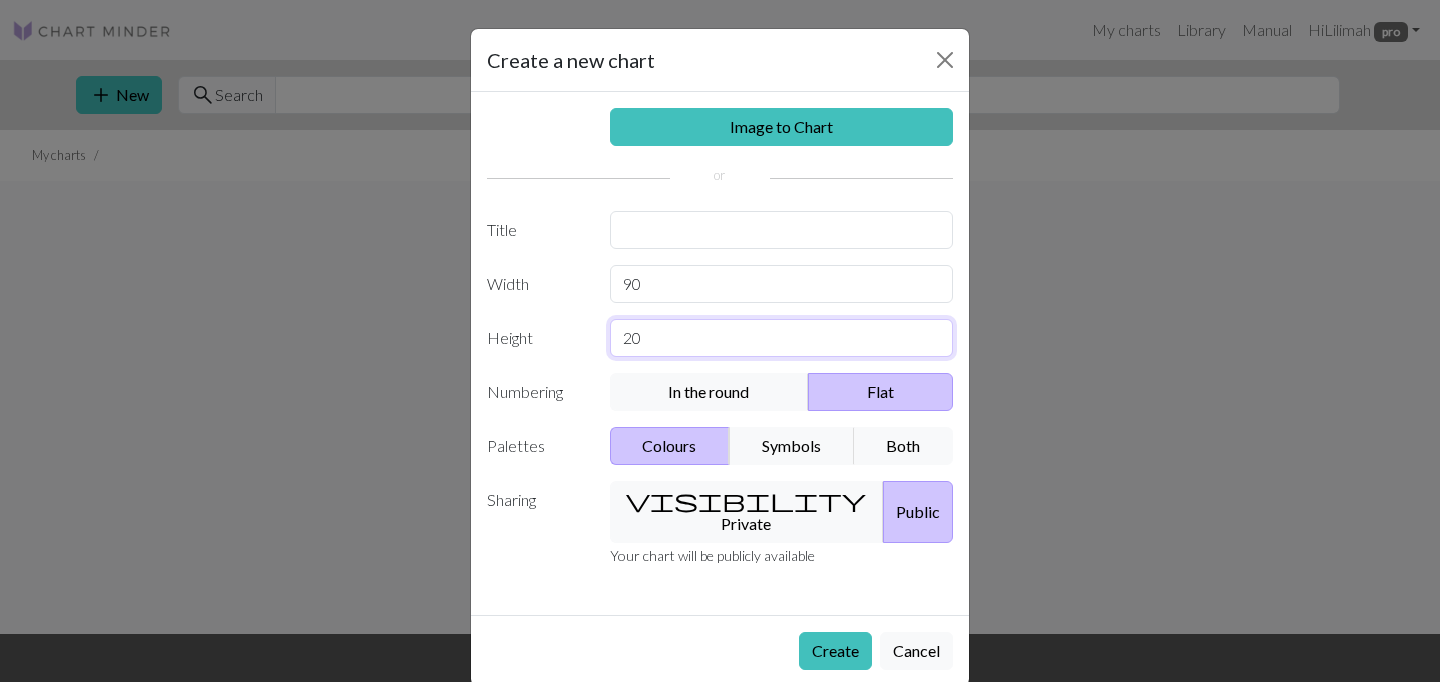 drag, startPoint x: 650, startPoint y: 355, endPoint x: 558, endPoint y: 321, distance: 98.0816 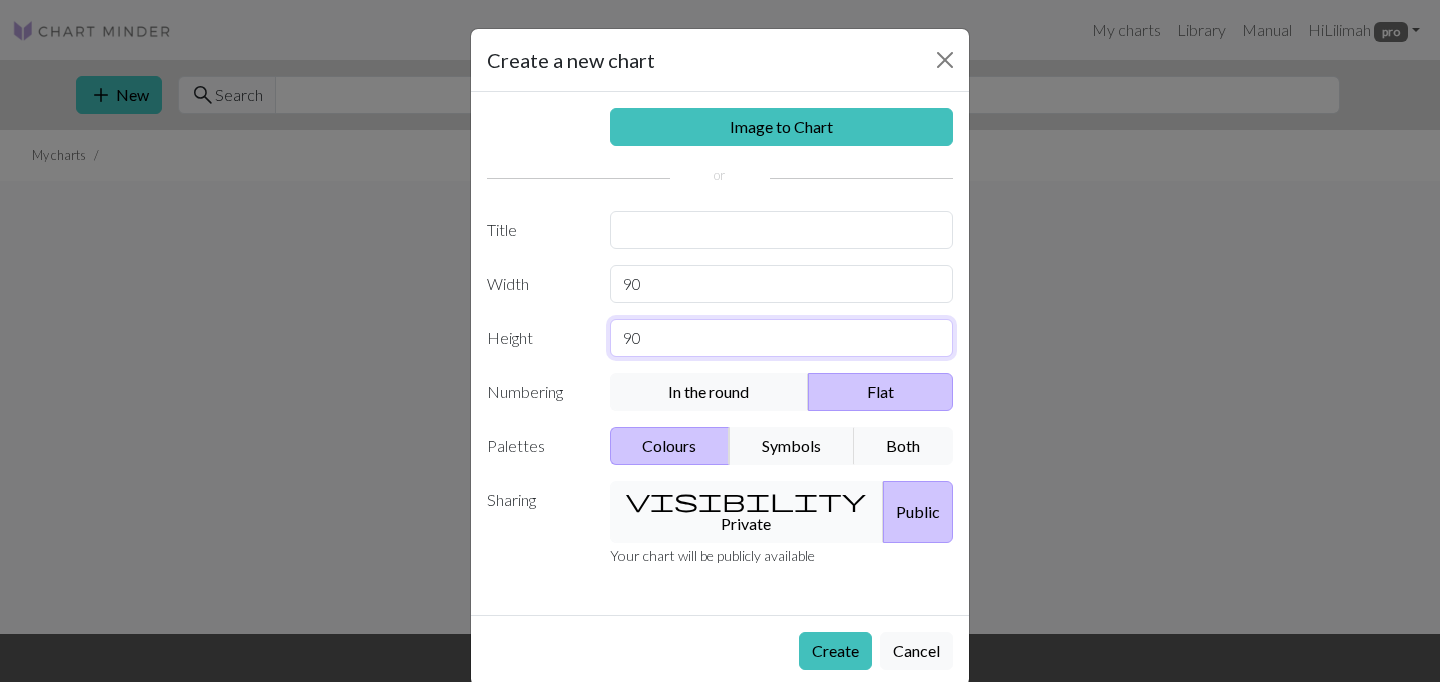type on "90" 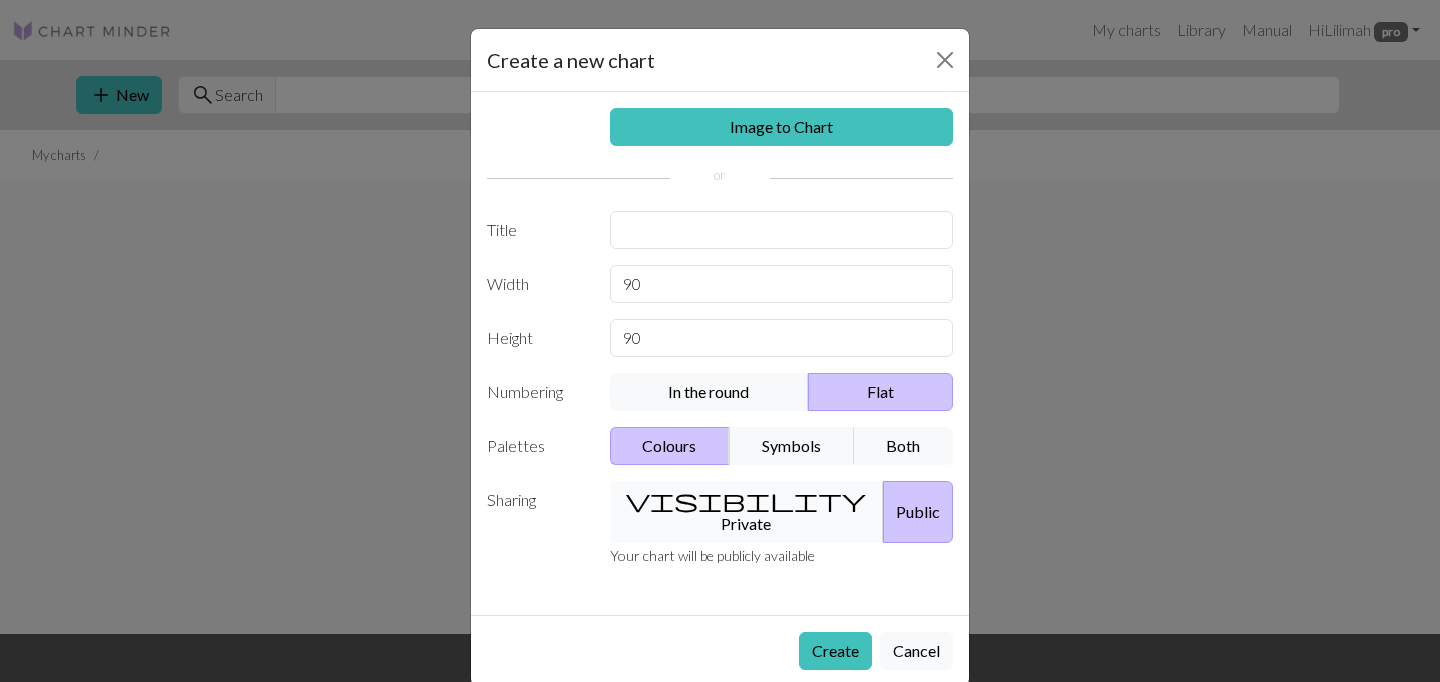 click on "visibility" at bounding box center (746, 500) 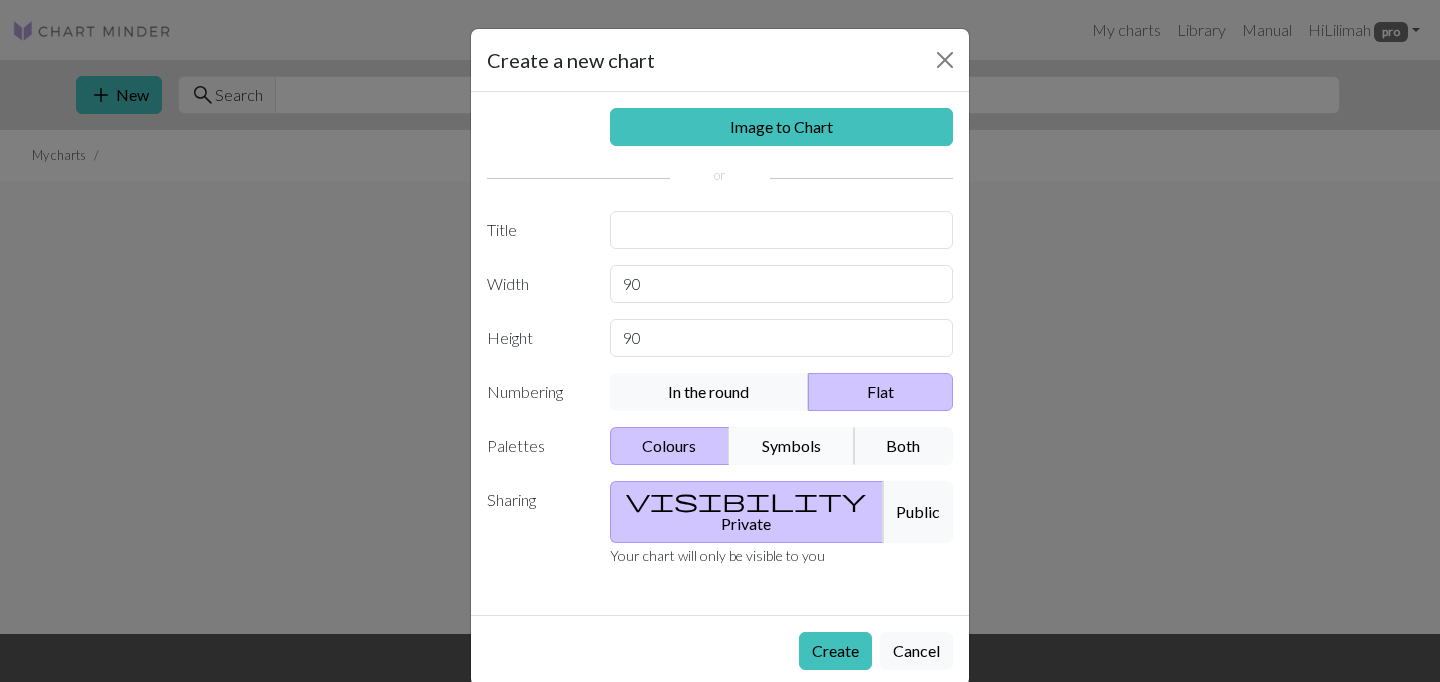 click on "Symbols" at bounding box center [792, 446] 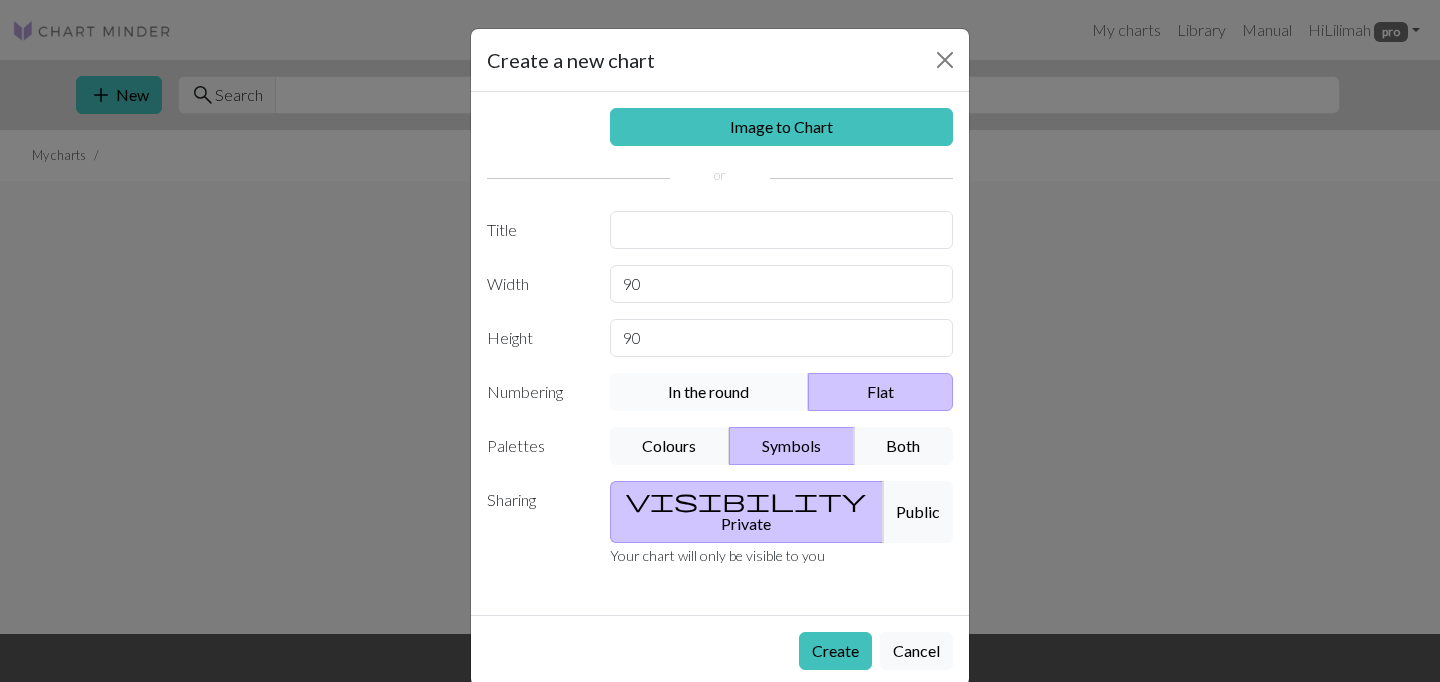 click on "In the round" at bounding box center [710, 392] 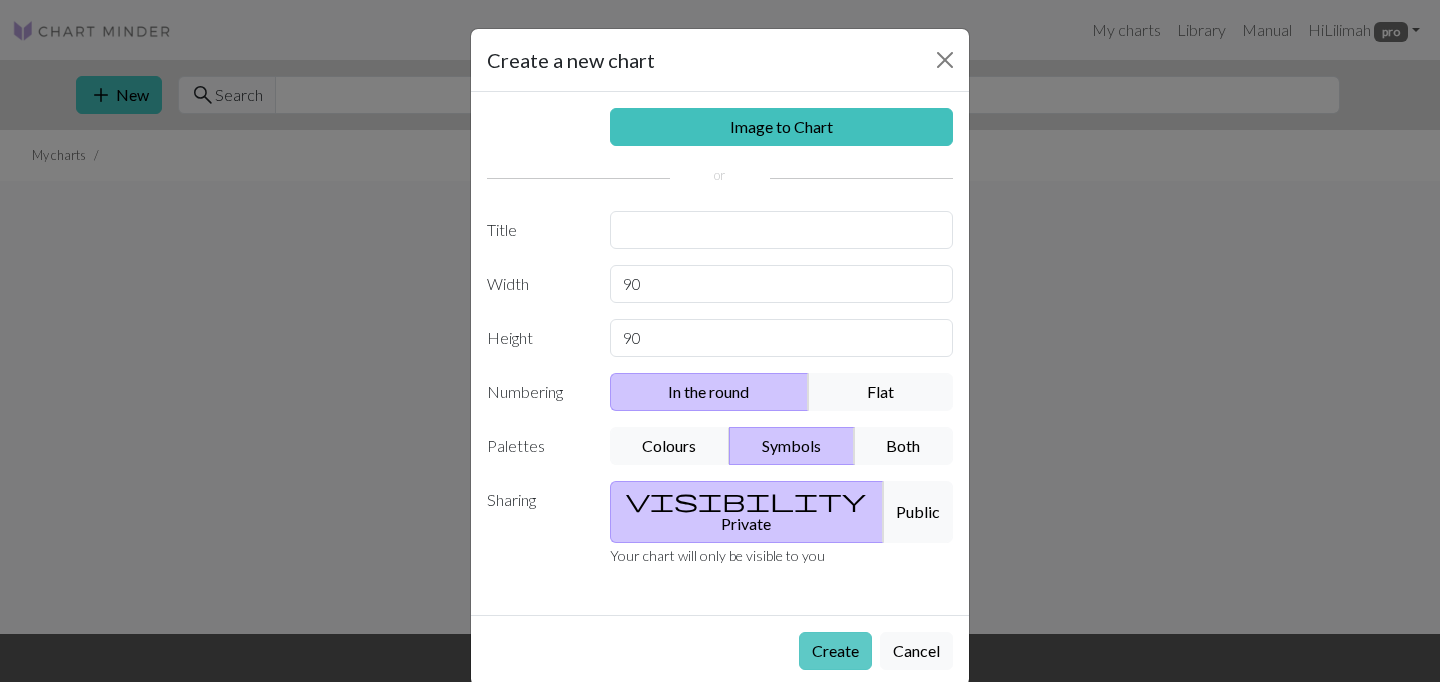 click on "Create" at bounding box center [835, 651] 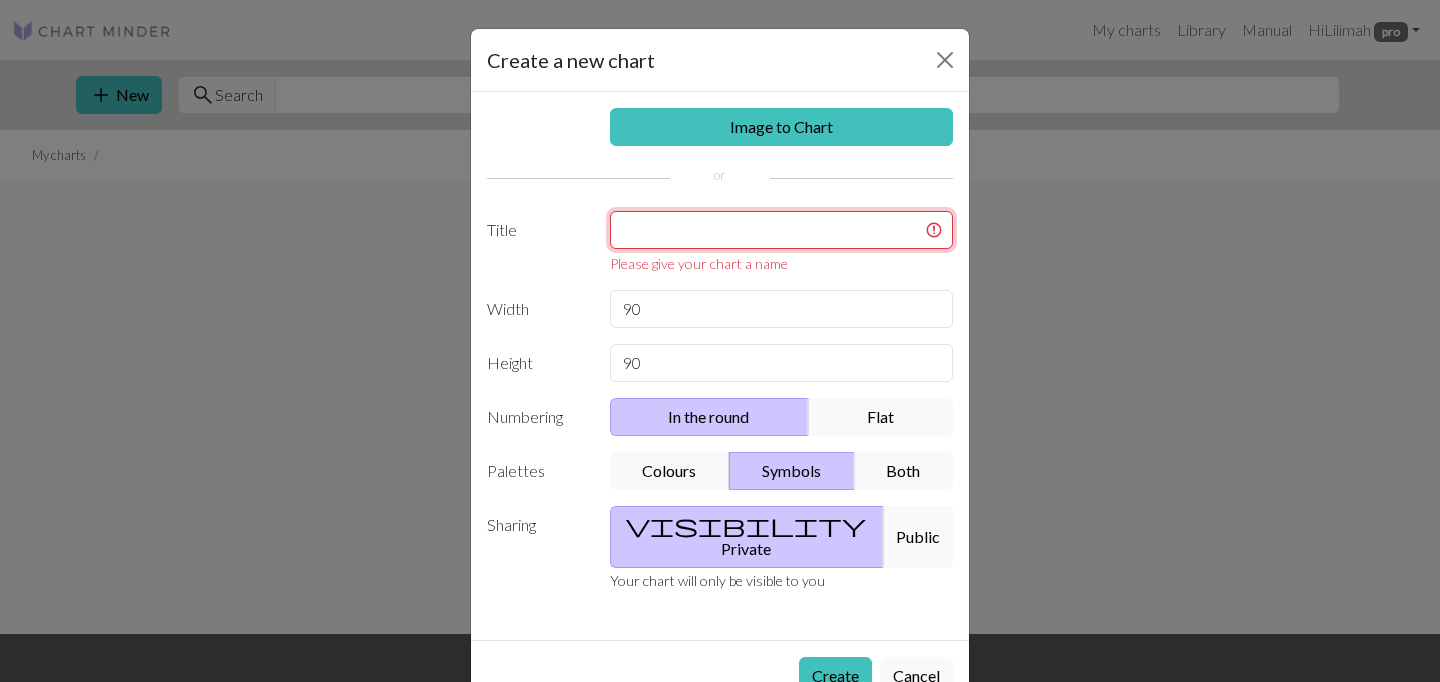 click at bounding box center [782, 230] 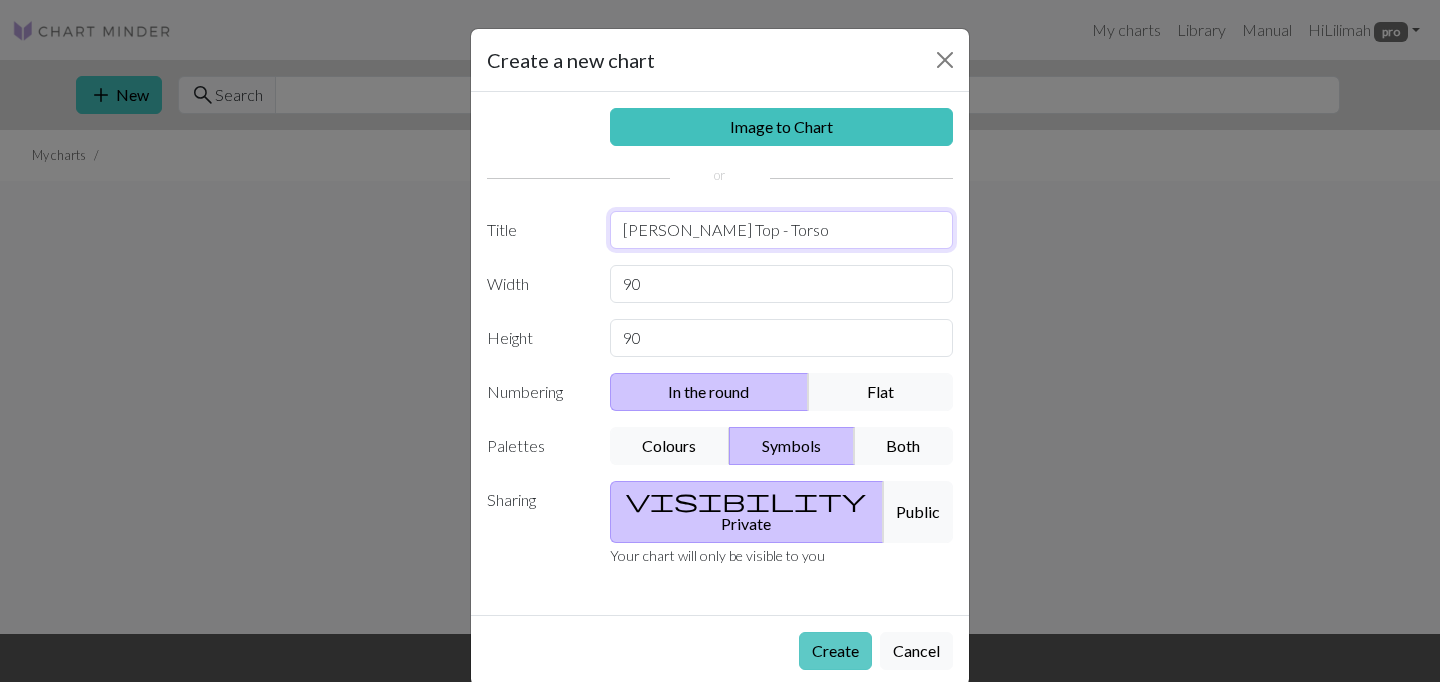 type on "Genova Basil Top - Torso" 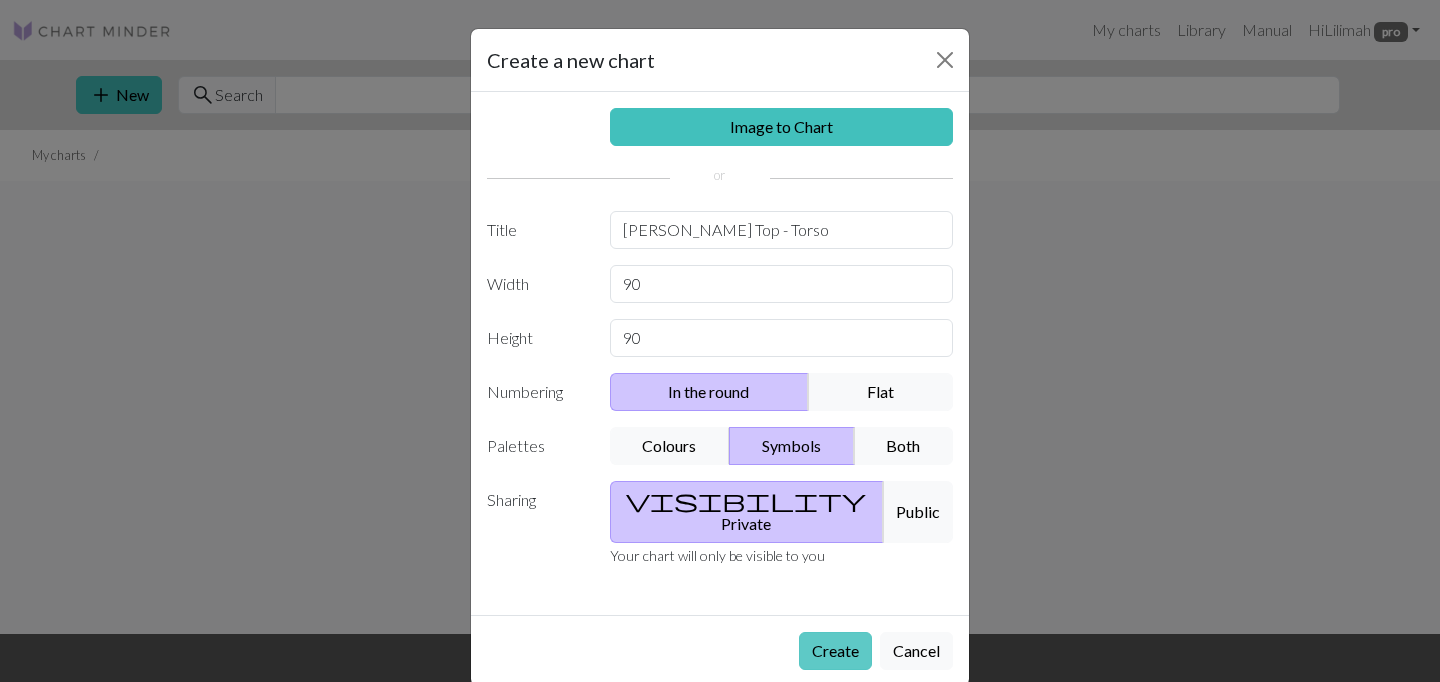 click on "Create" at bounding box center [835, 651] 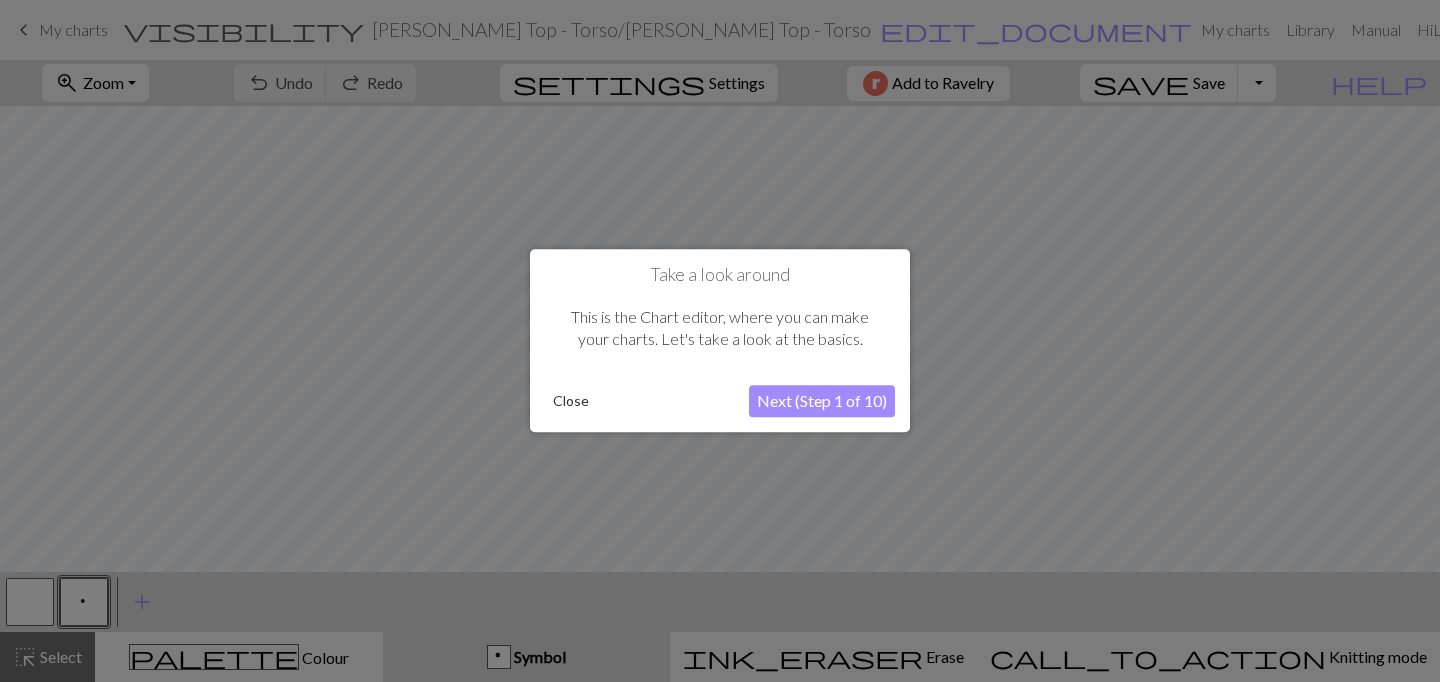 click on "Next (Step 1 of 10)" at bounding box center [822, 402] 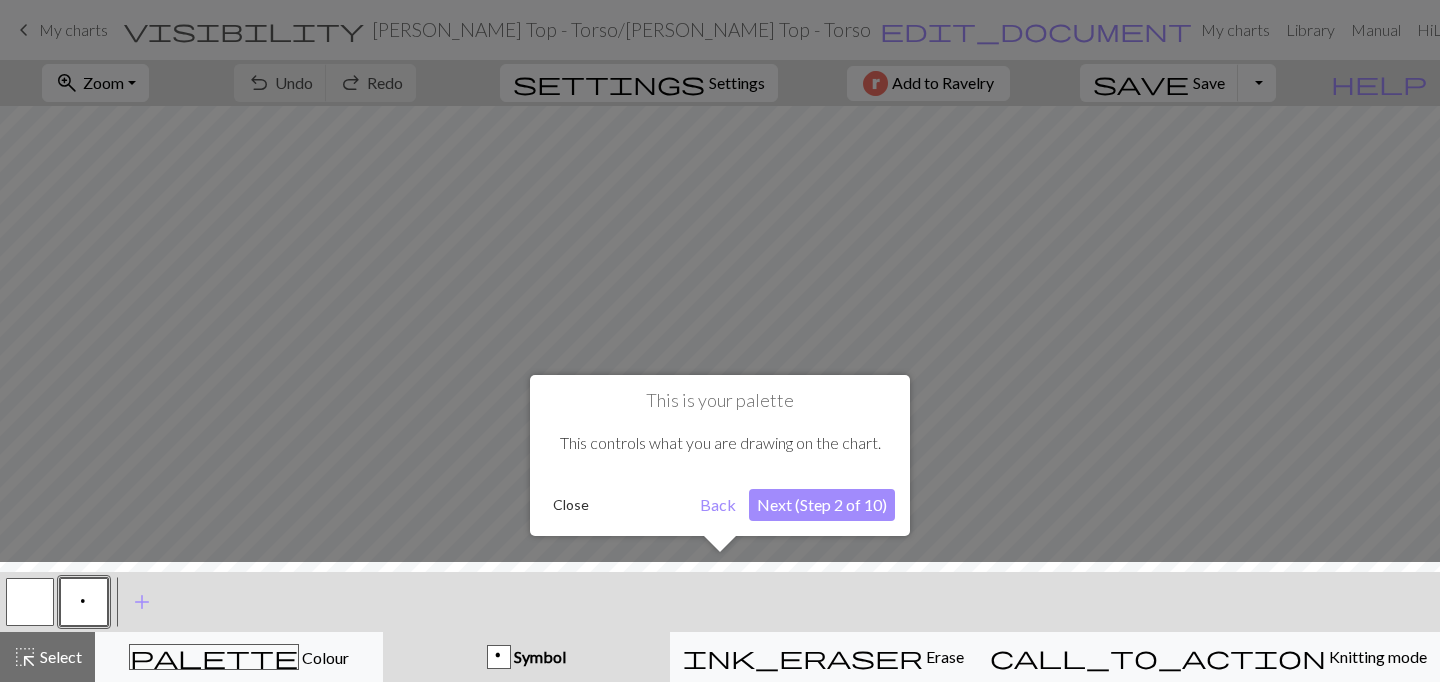 click on "Next (Step 2 of 10)" at bounding box center (822, 505) 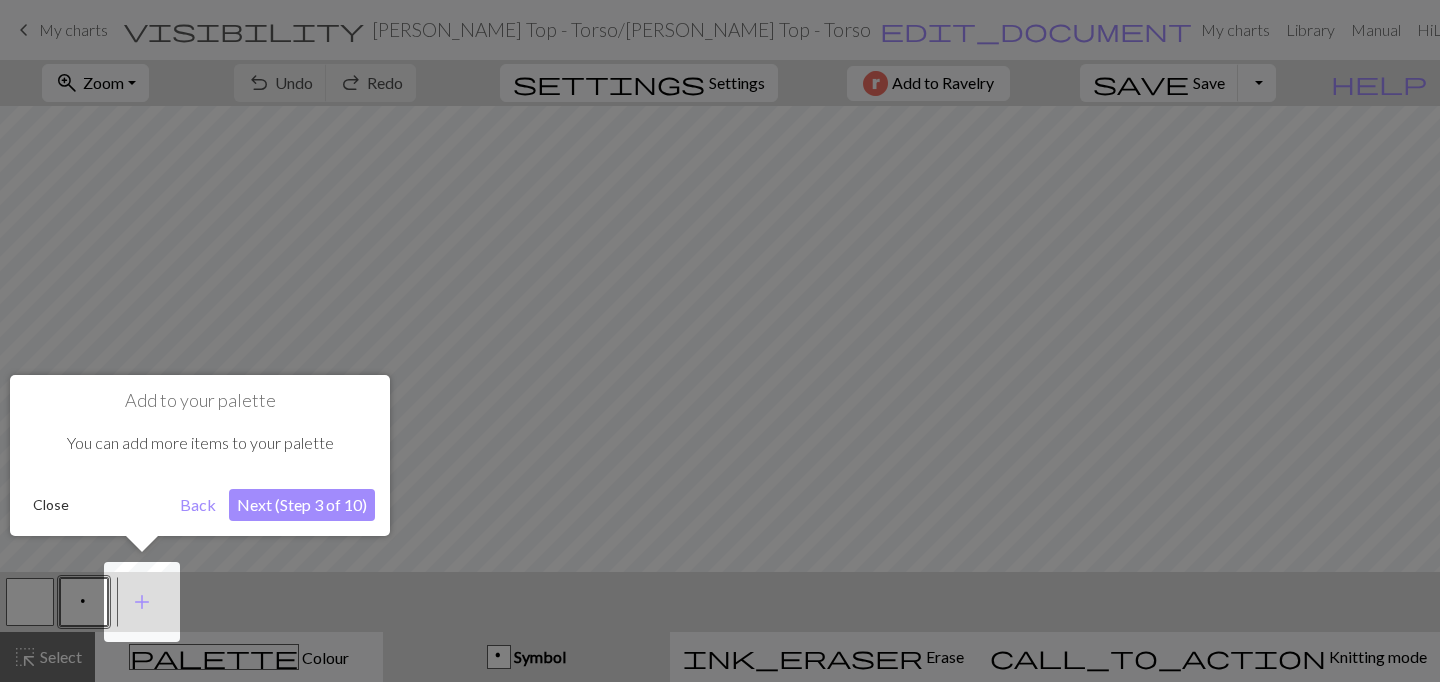click on "Close" at bounding box center (51, 505) 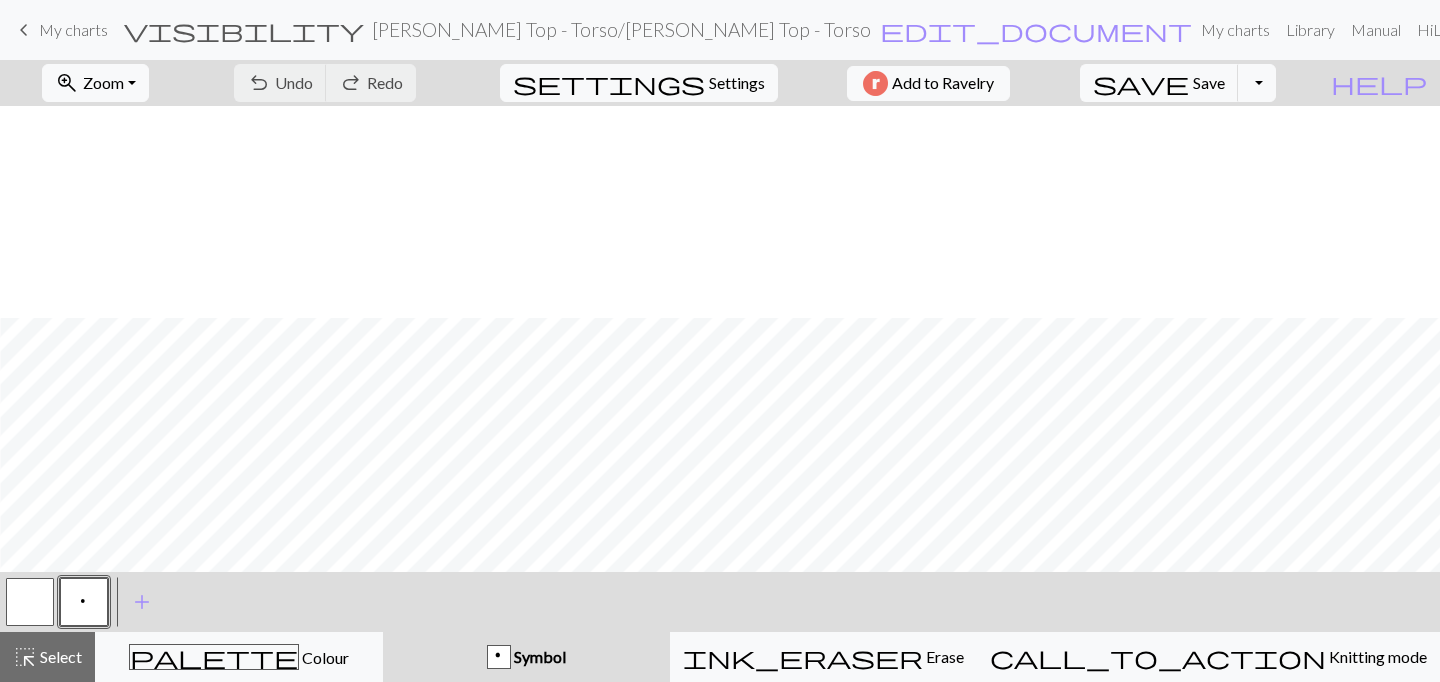 scroll, scrollTop: 1424, scrollLeft: 1063, axis: both 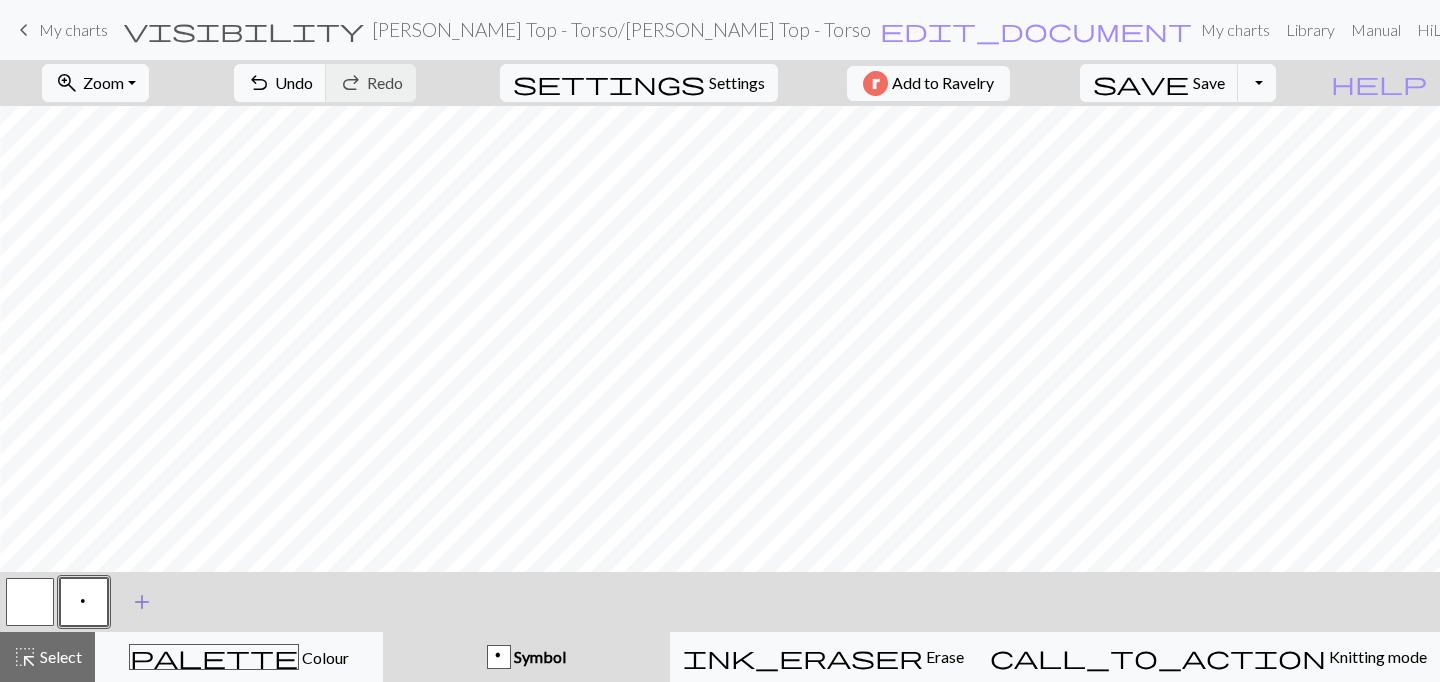 click on "add" at bounding box center (142, 602) 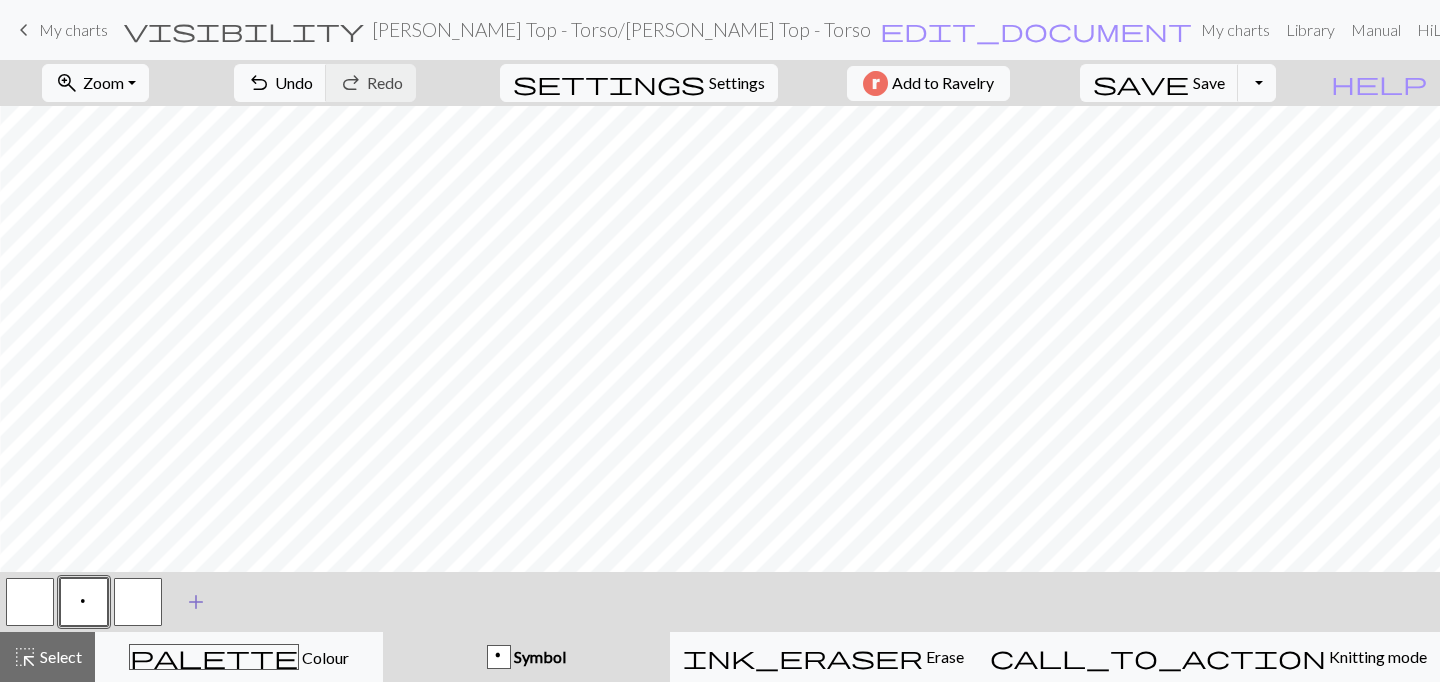 click at bounding box center (138, 602) 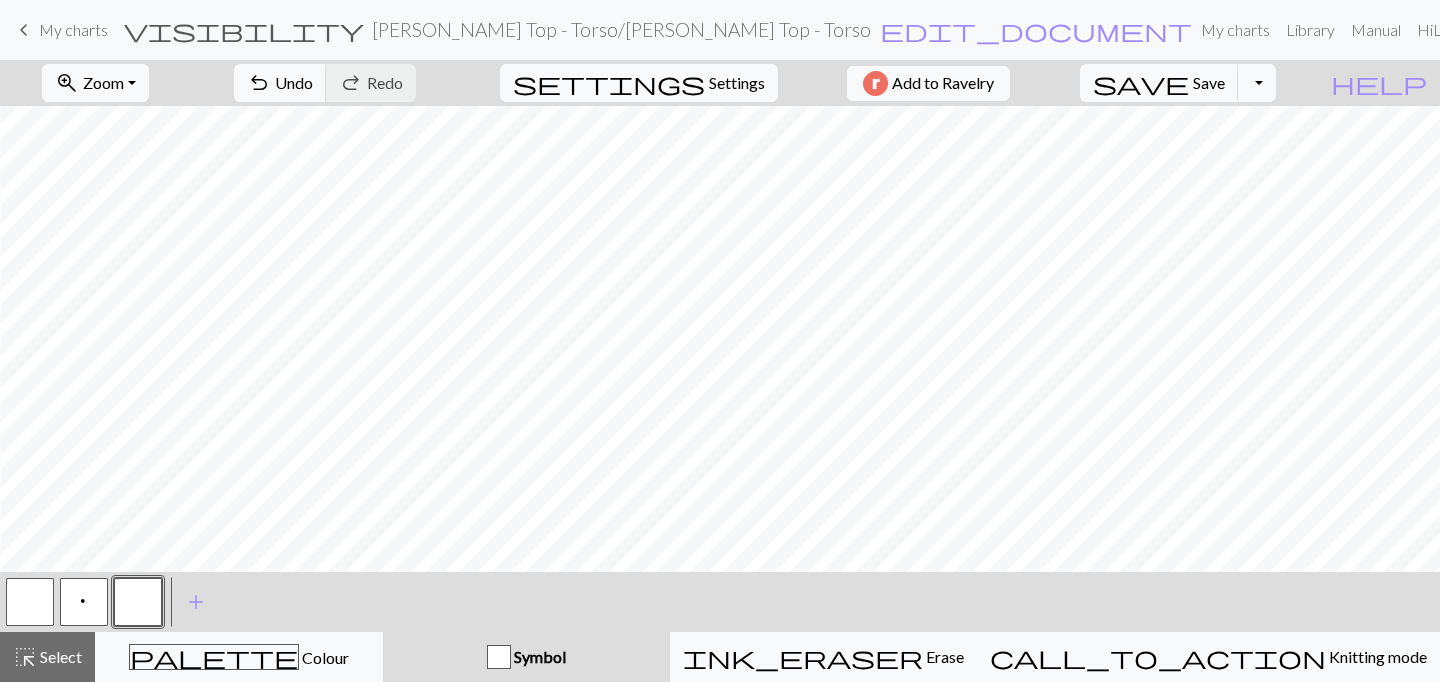 click at bounding box center [138, 602] 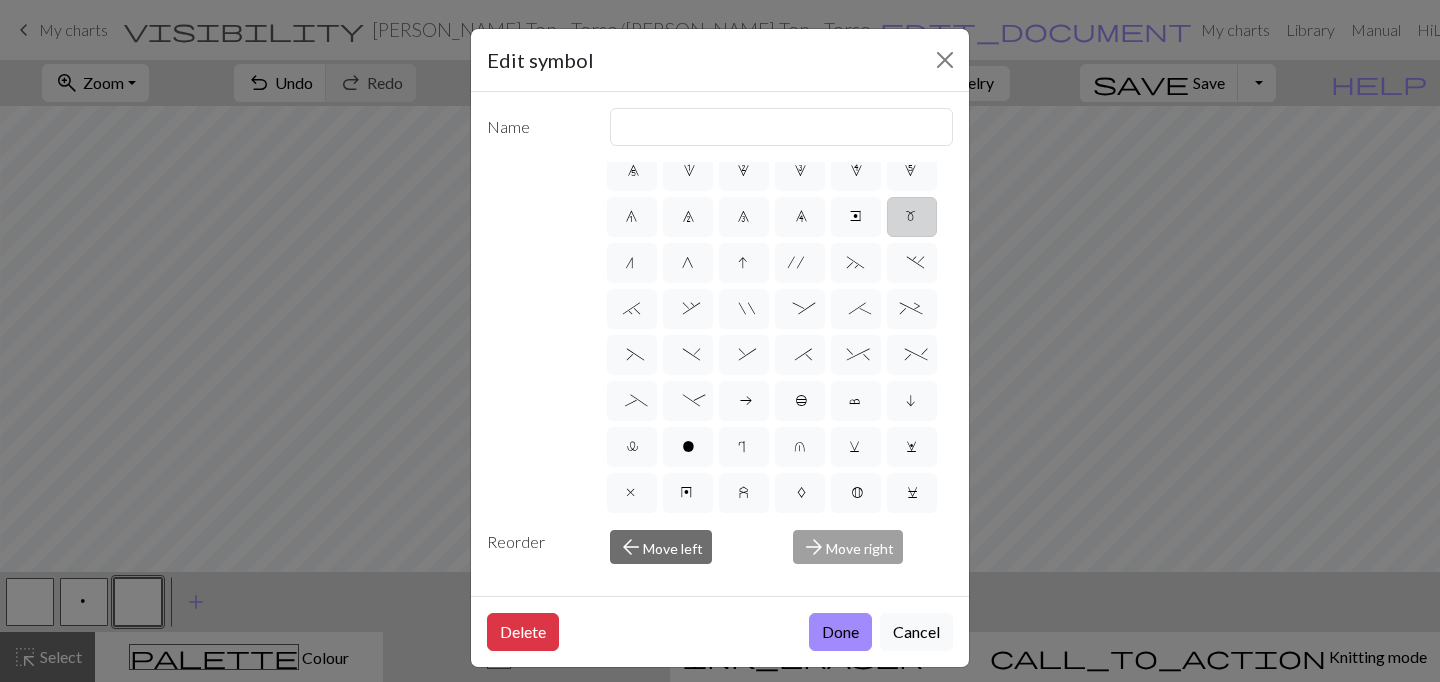scroll, scrollTop: 172, scrollLeft: 0, axis: vertical 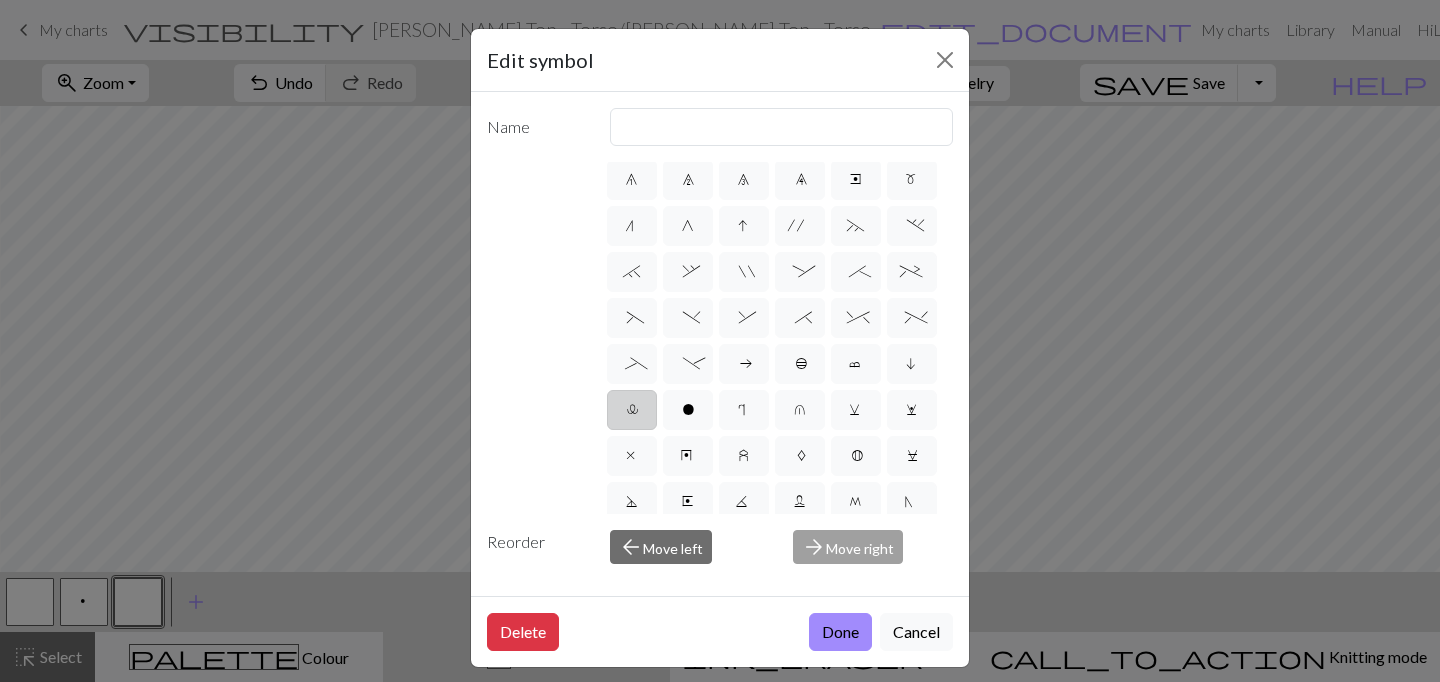 click on "l" at bounding box center [632, 410] 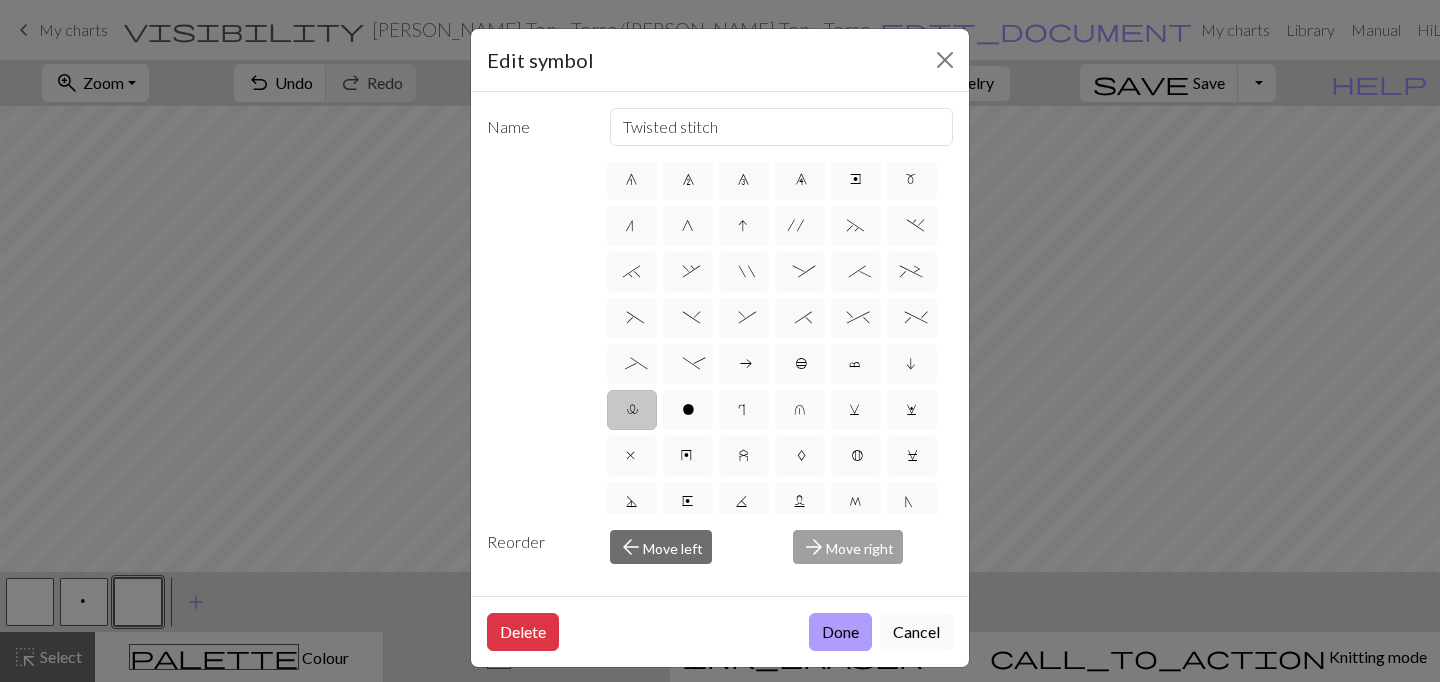 click on "Done" at bounding box center (840, 632) 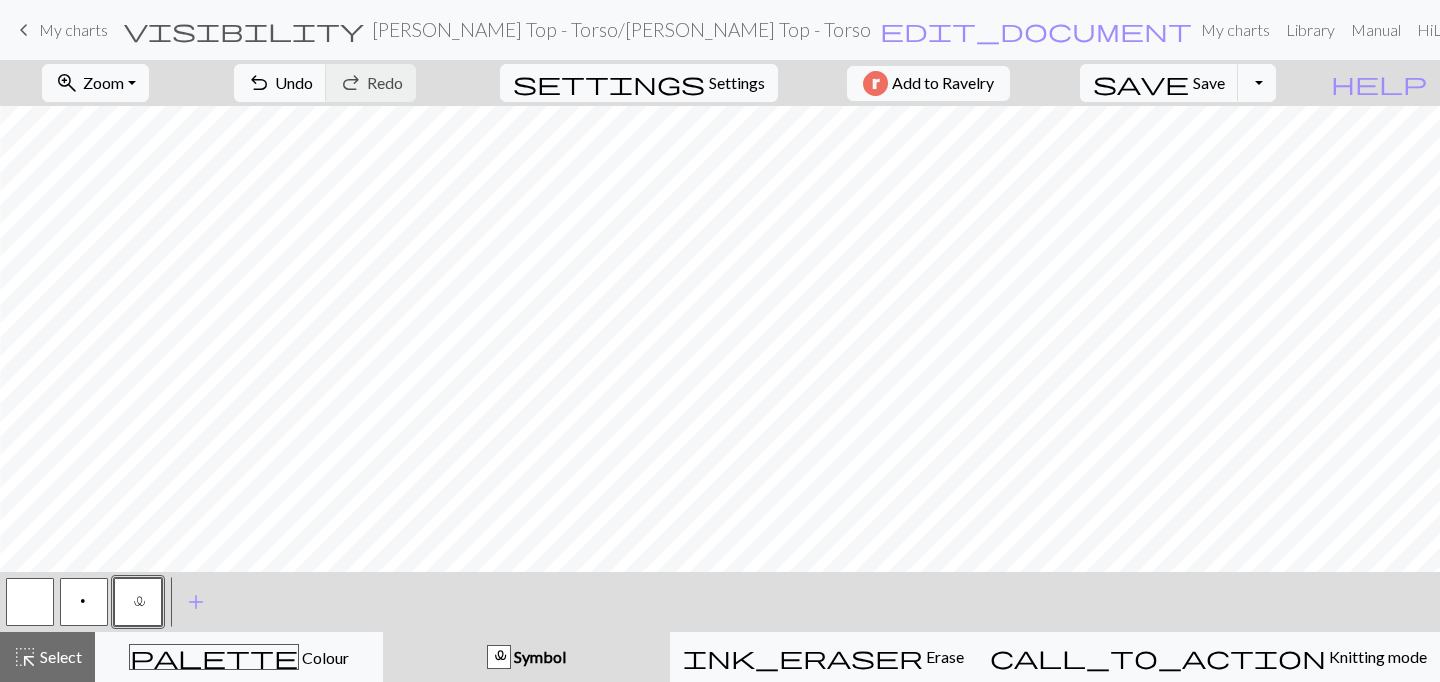 click on "l" at bounding box center [138, 602] 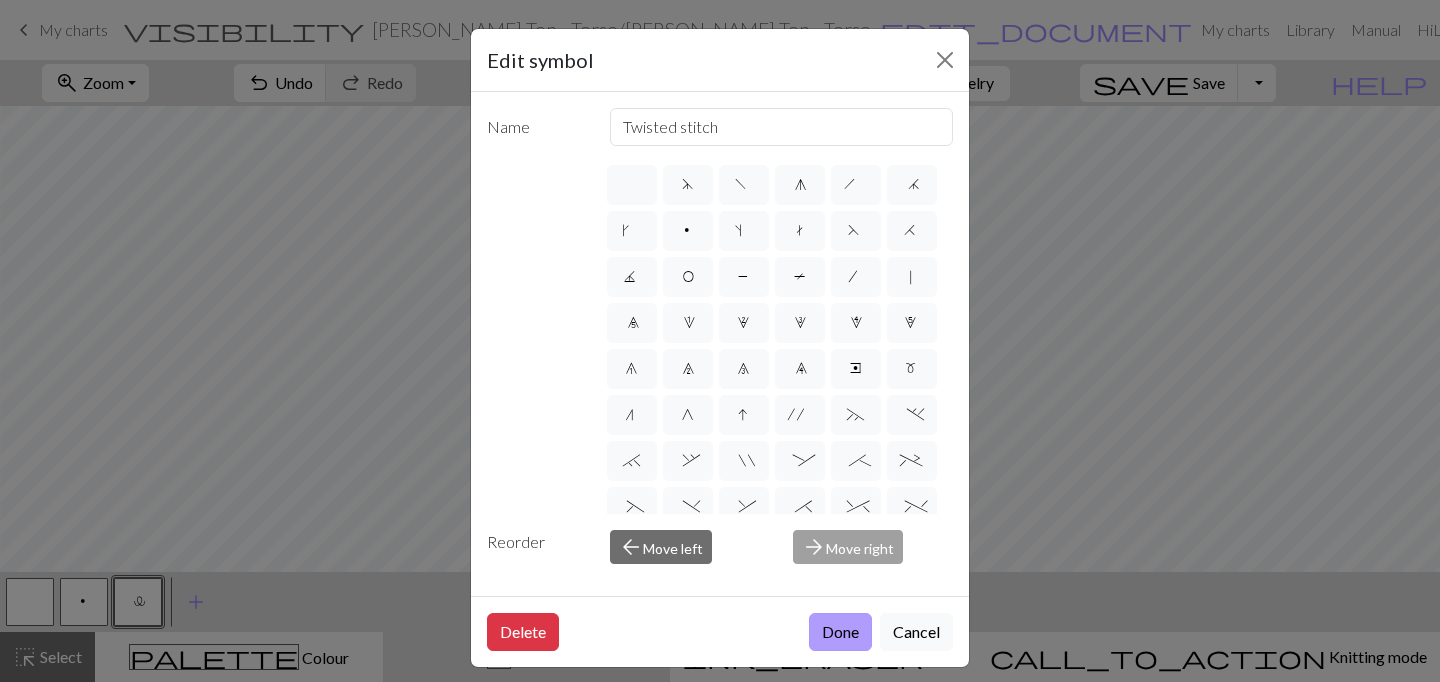 click on "Done" at bounding box center [840, 632] 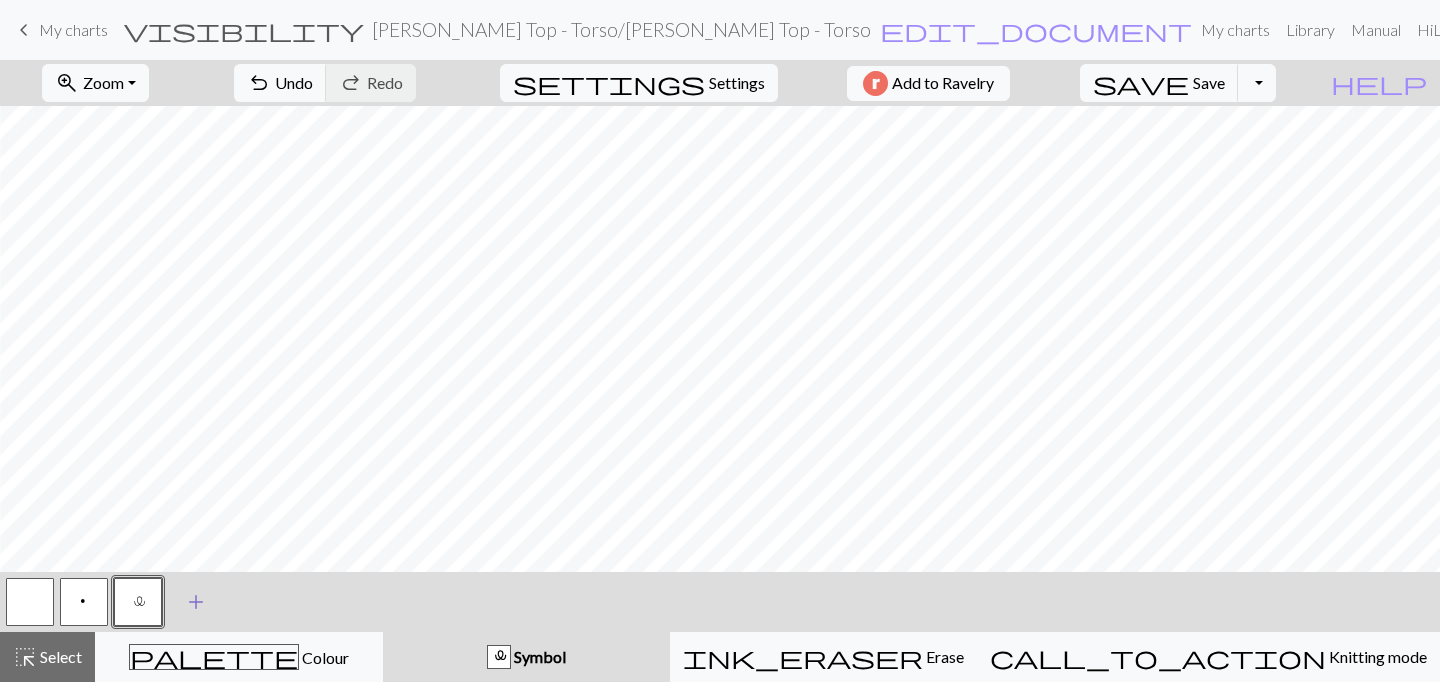 click on "add" at bounding box center (196, 602) 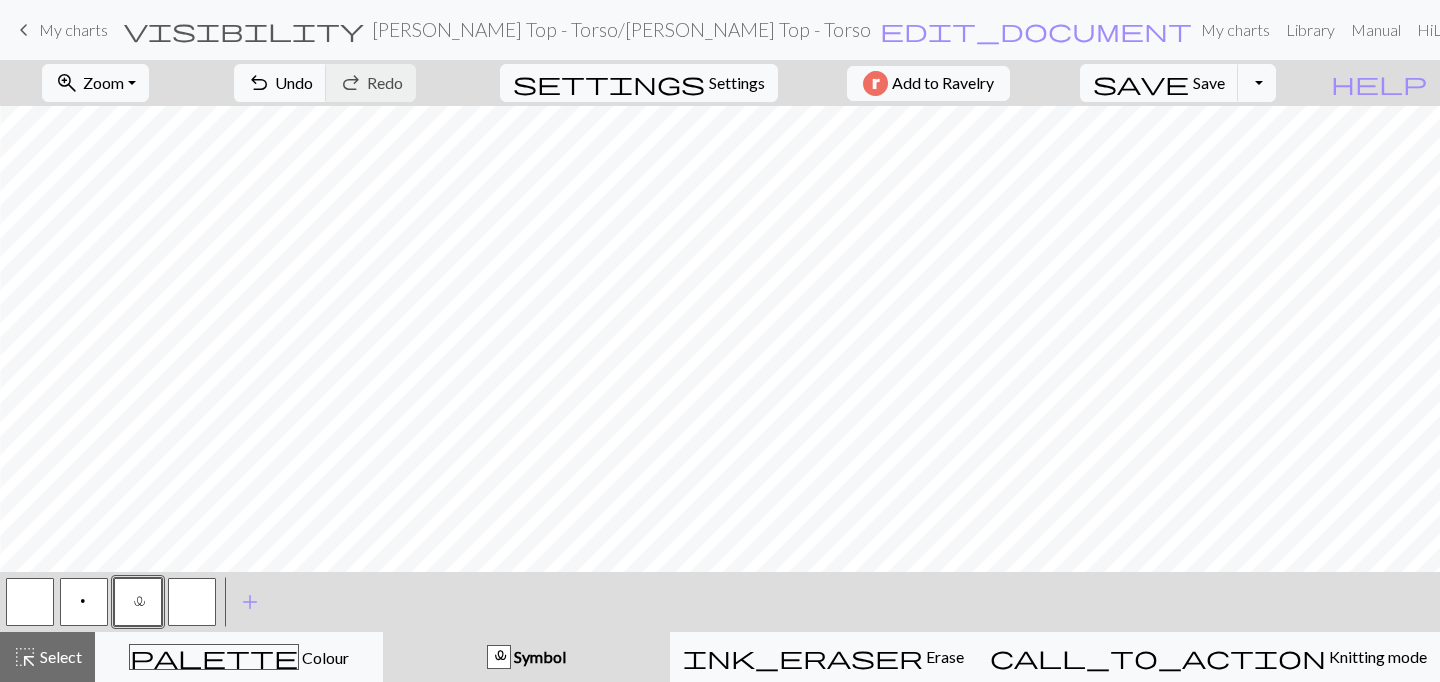 click at bounding box center (192, 602) 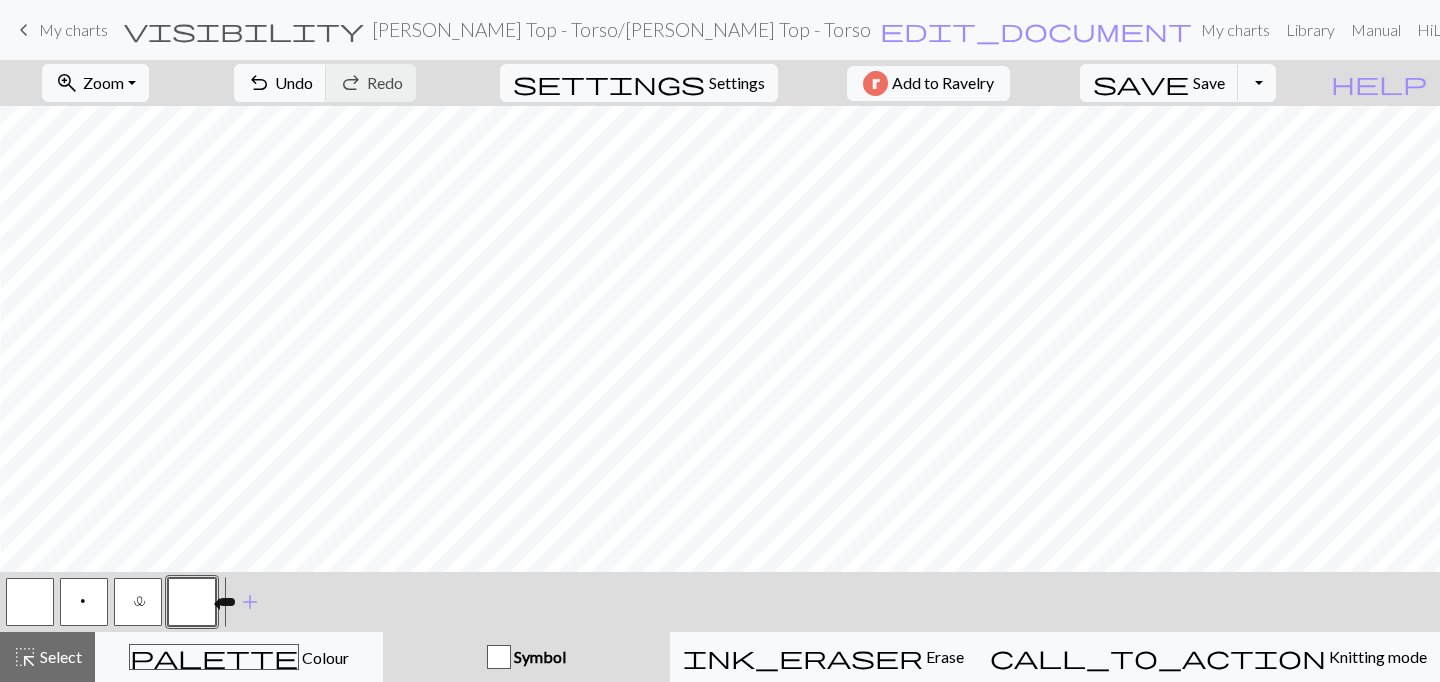 click at bounding box center (192, 602) 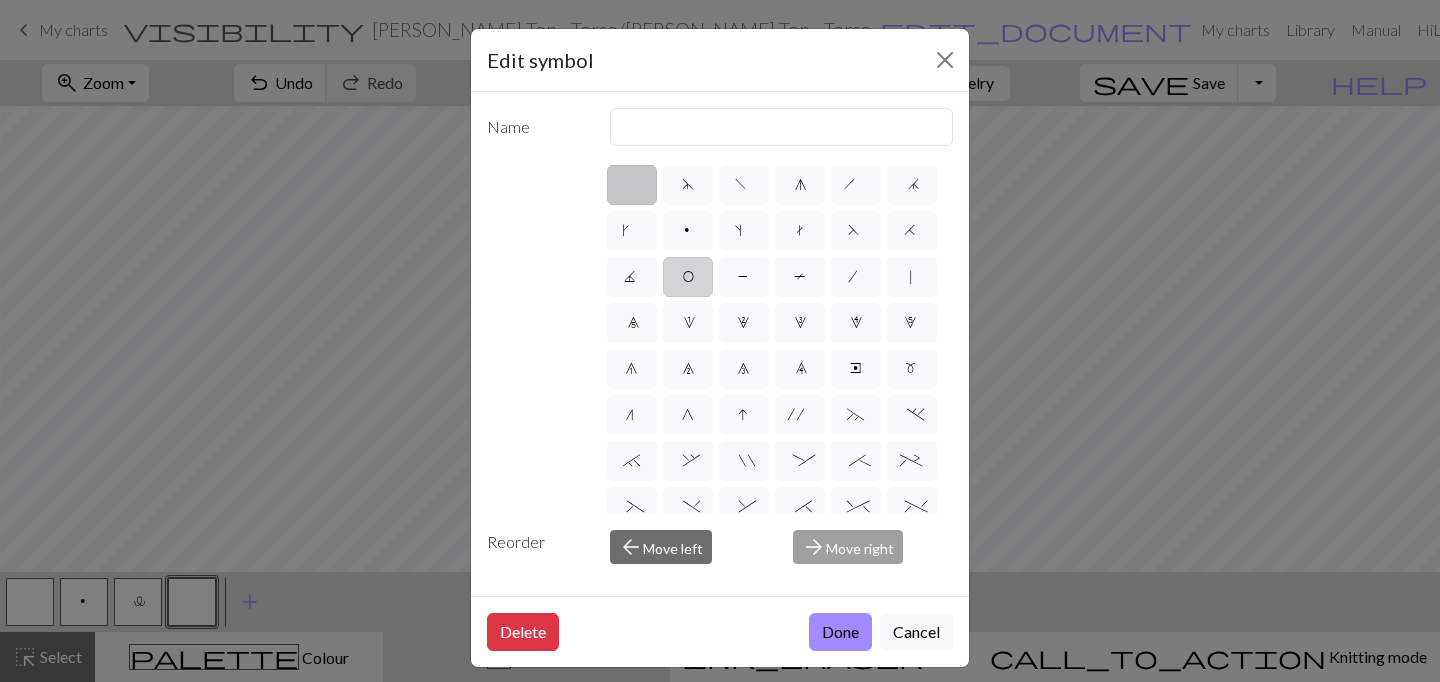 click on "O" at bounding box center (688, 279) 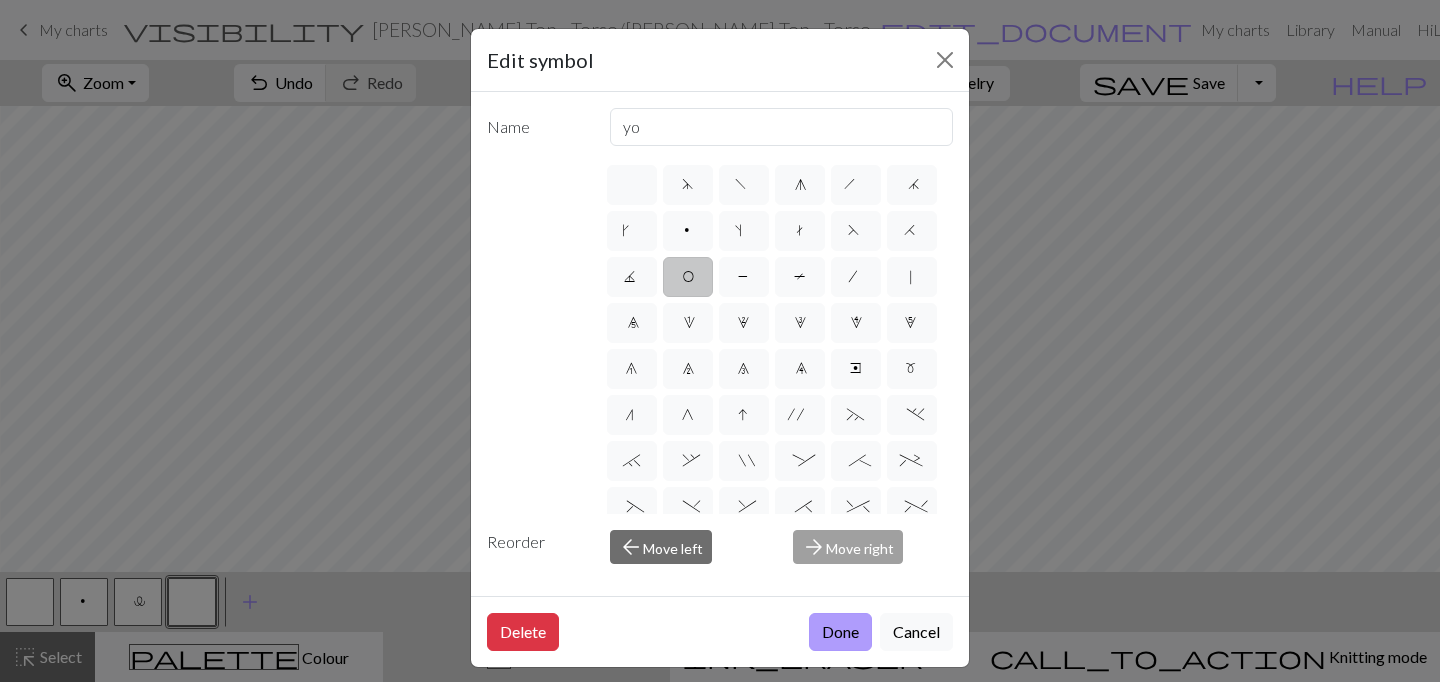 click on "Done" at bounding box center [840, 632] 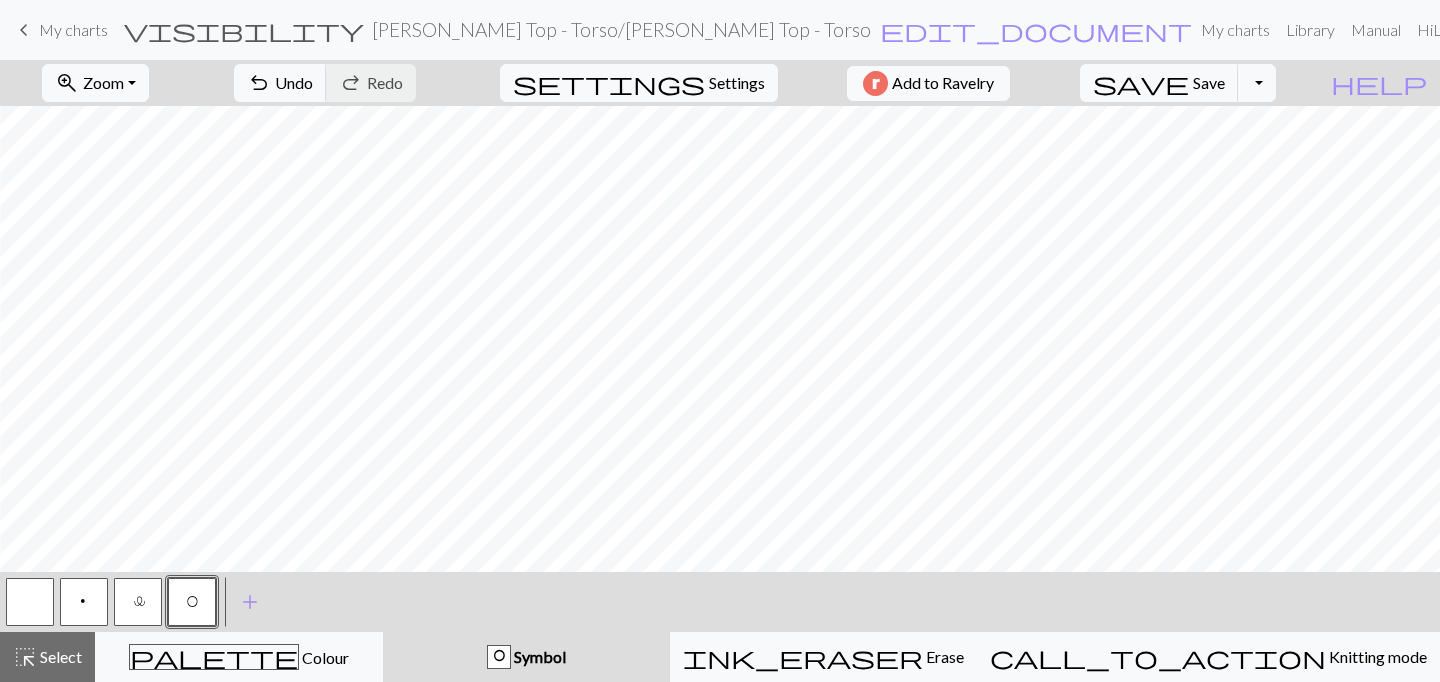 click on "p" at bounding box center (84, 604) 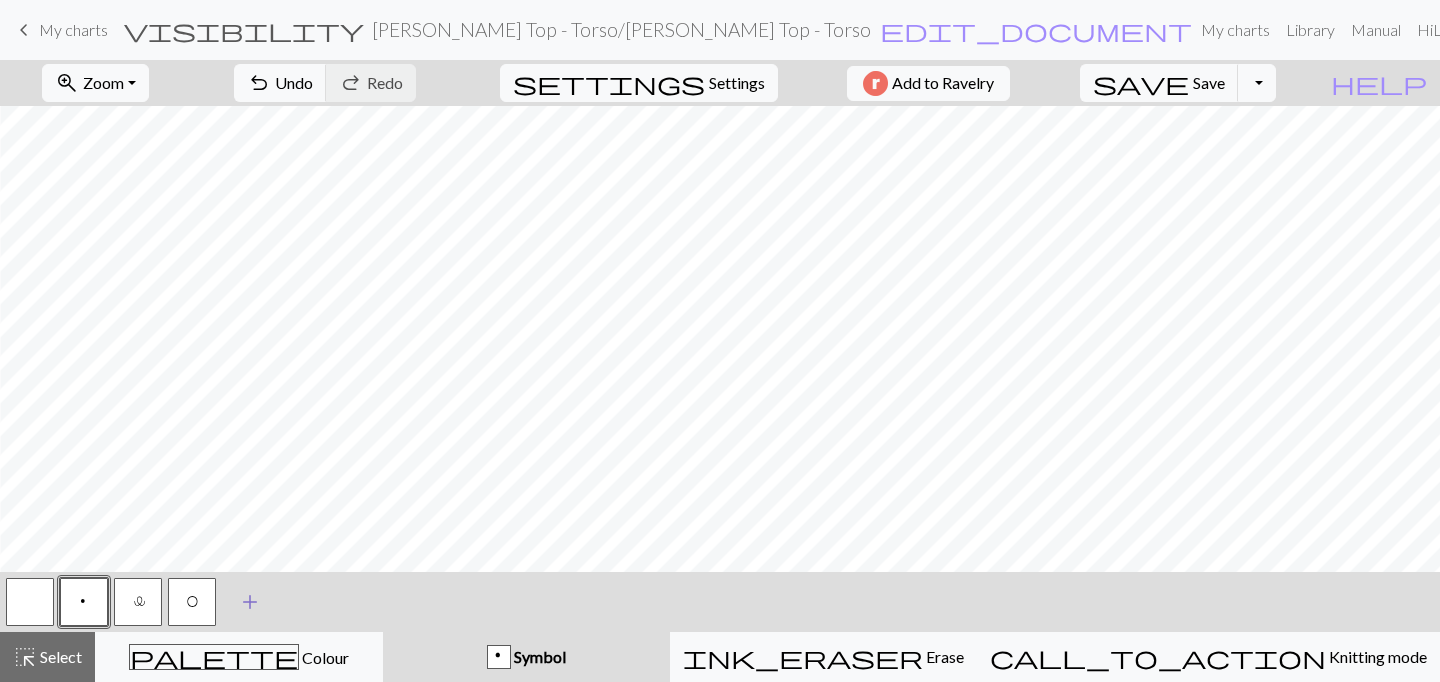 click on "add" at bounding box center (250, 602) 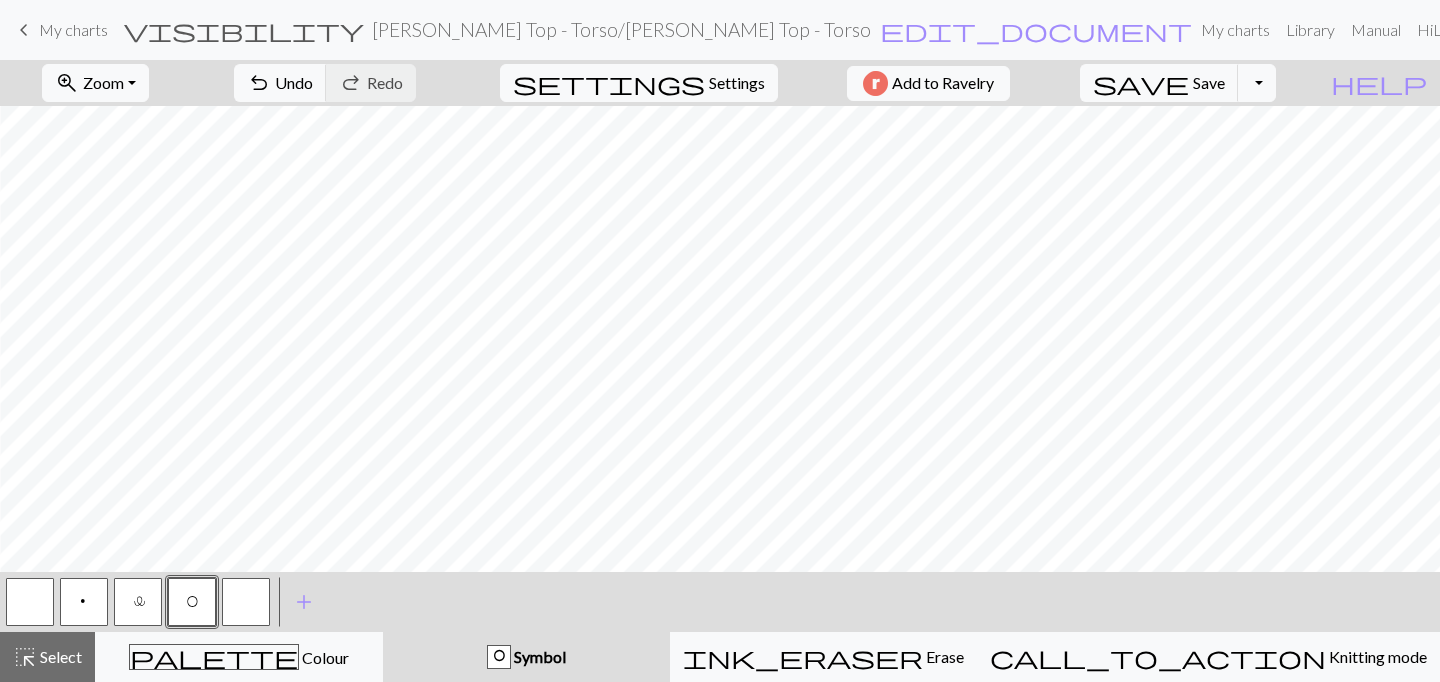 click at bounding box center (246, 602) 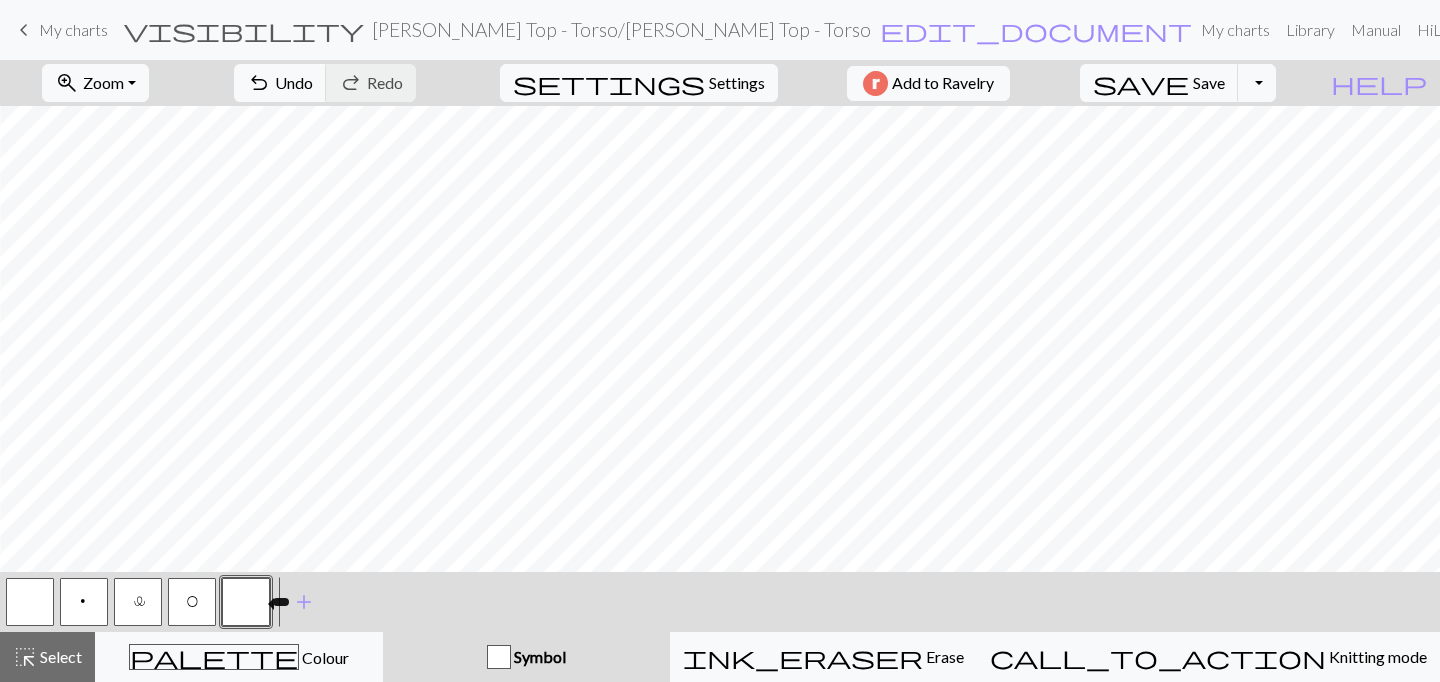 click at bounding box center (246, 602) 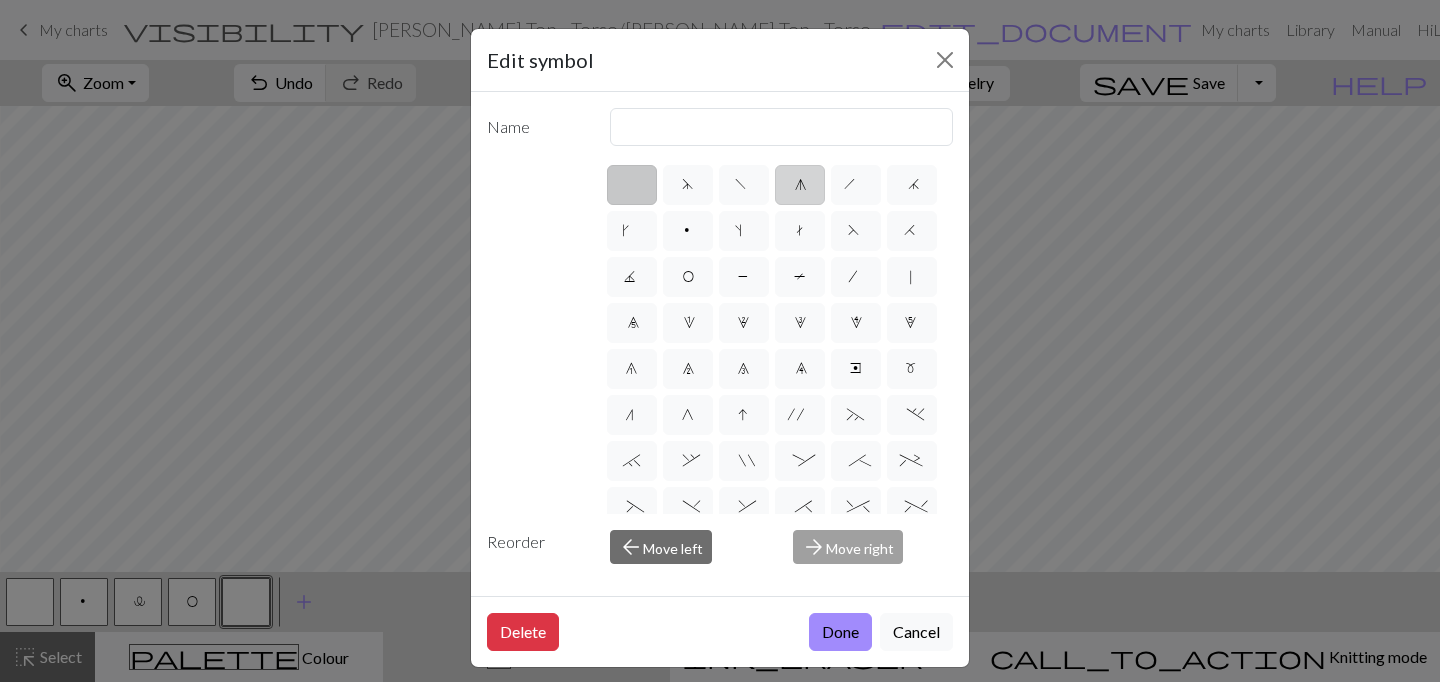 click on "g" at bounding box center [800, 185] 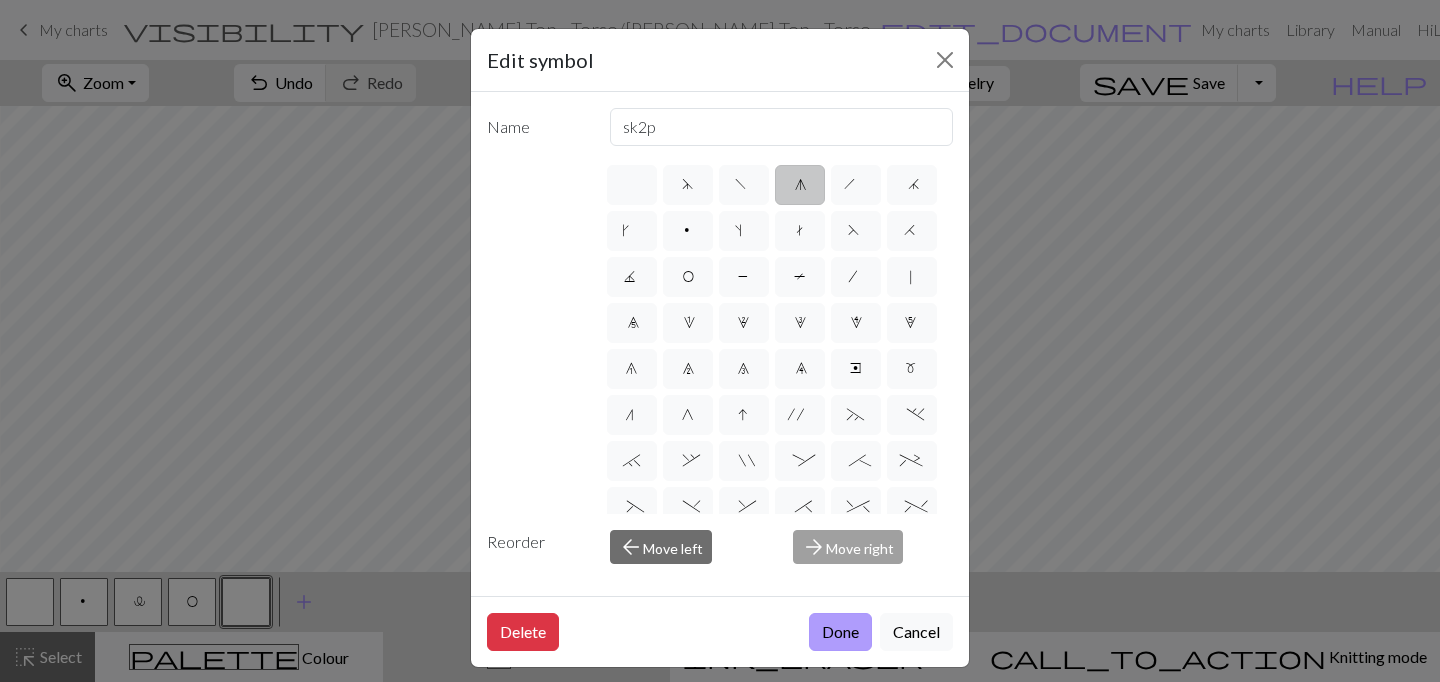 click on "Done" at bounding box center (840, 632) 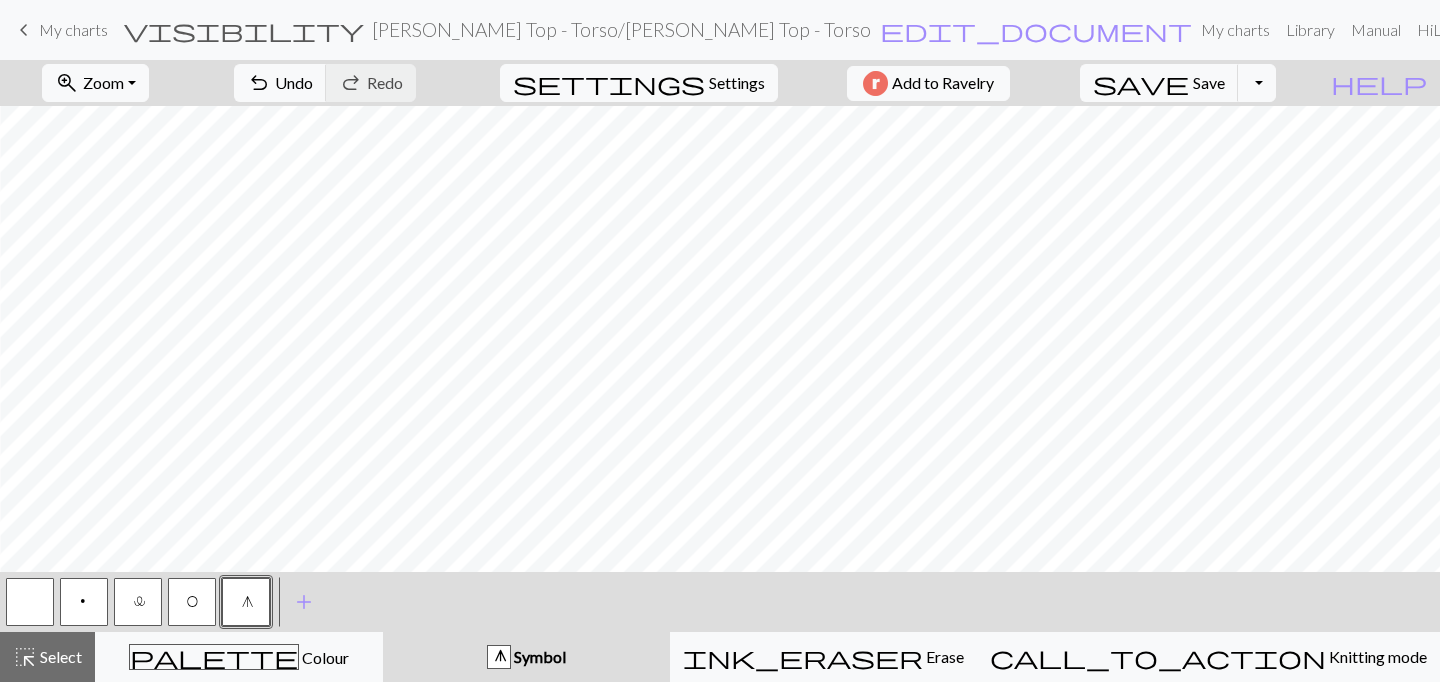 click on "< p l O g > add Add a  symbol" at bounding box center [720, 602] 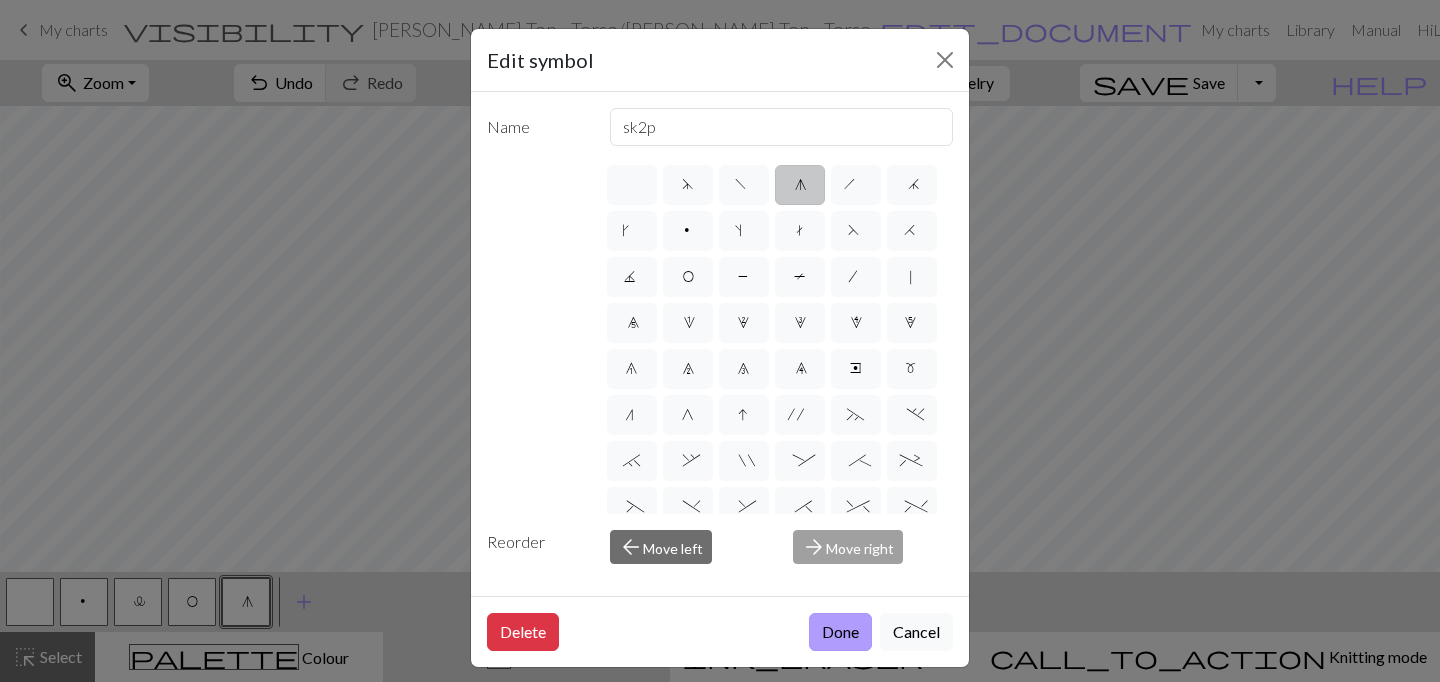 click on "Done" at bounding box center (840, 632) 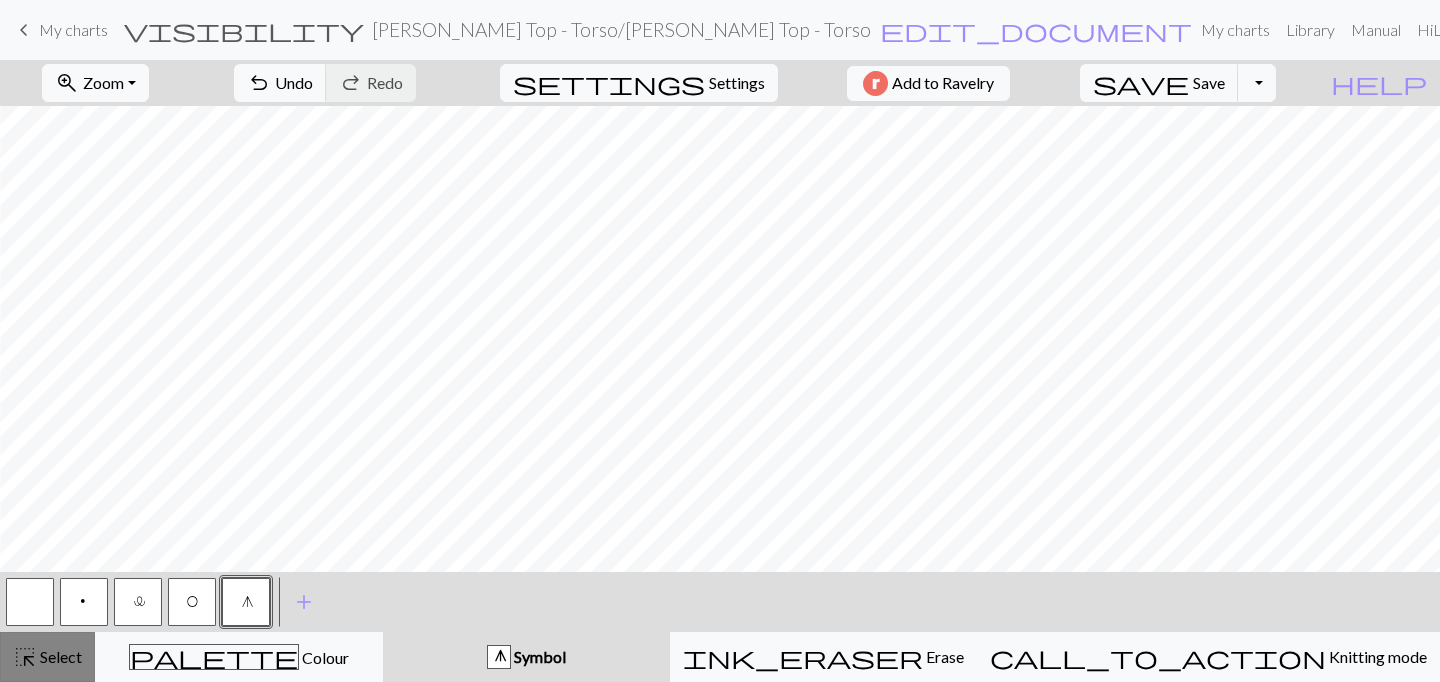 click on "Select" at bounding box center (59, 656) 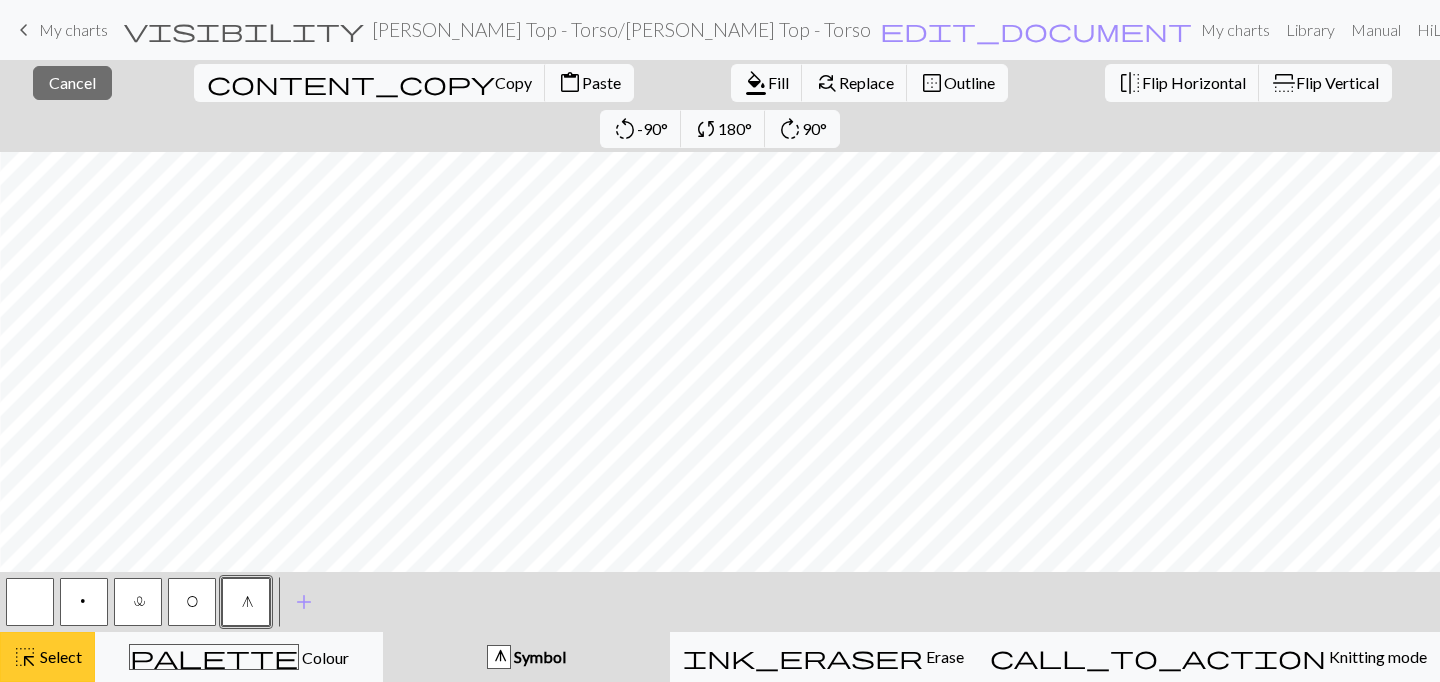 click on "Select" at bounding box center (59, 656) 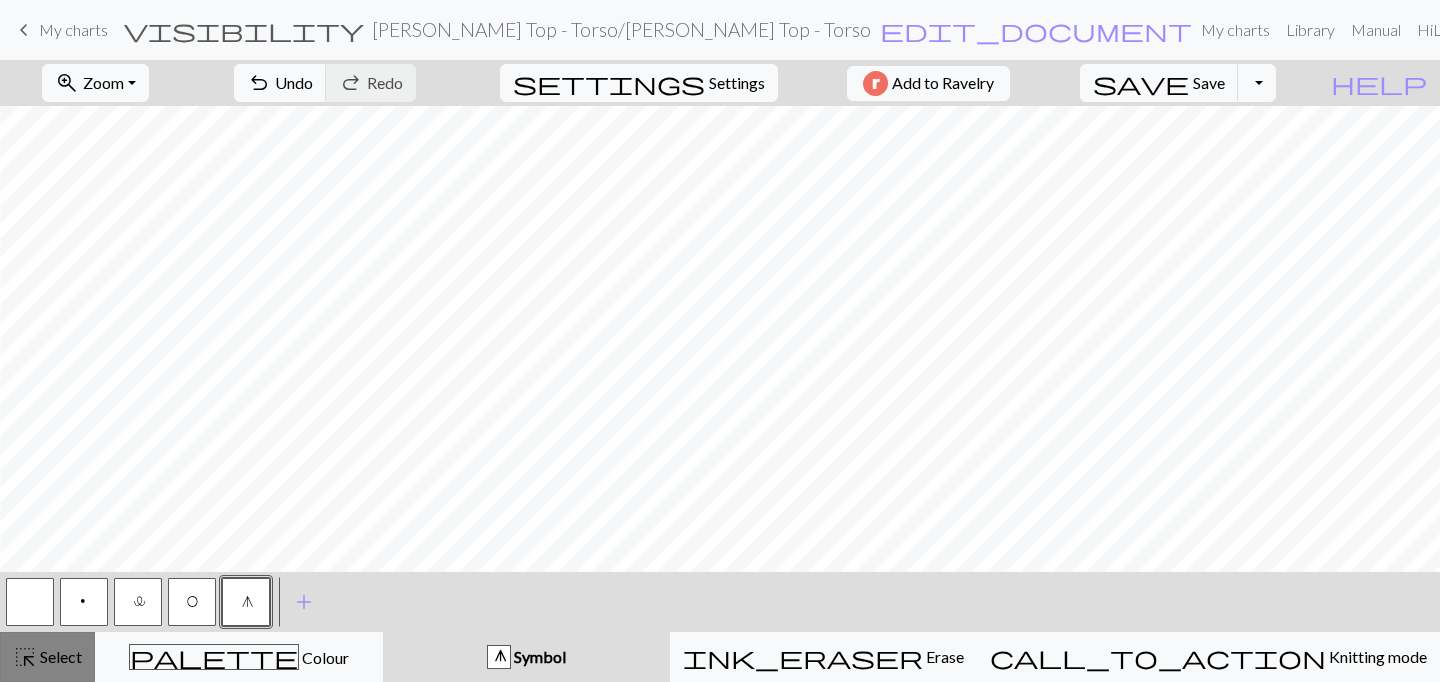 click on "Select" at bounding box center (59, 656) 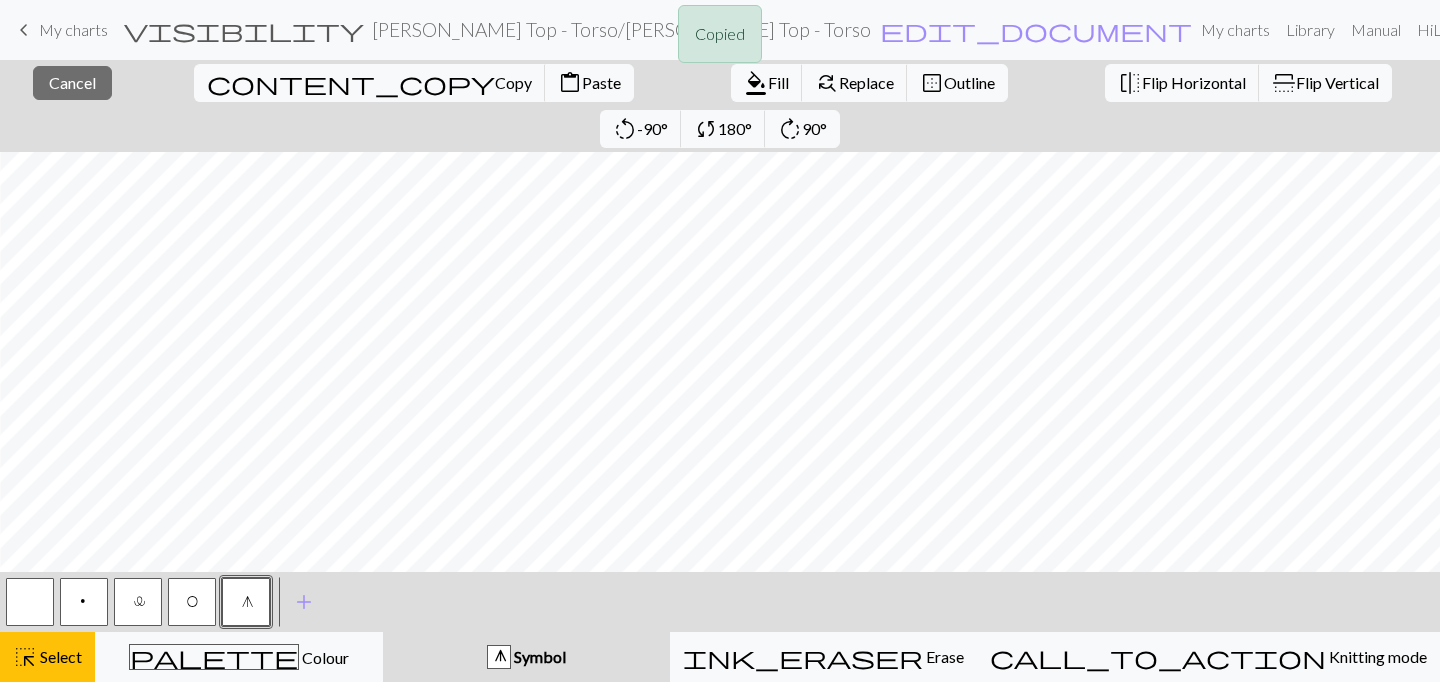 click on "Copied" at bounding box center [720, 39] 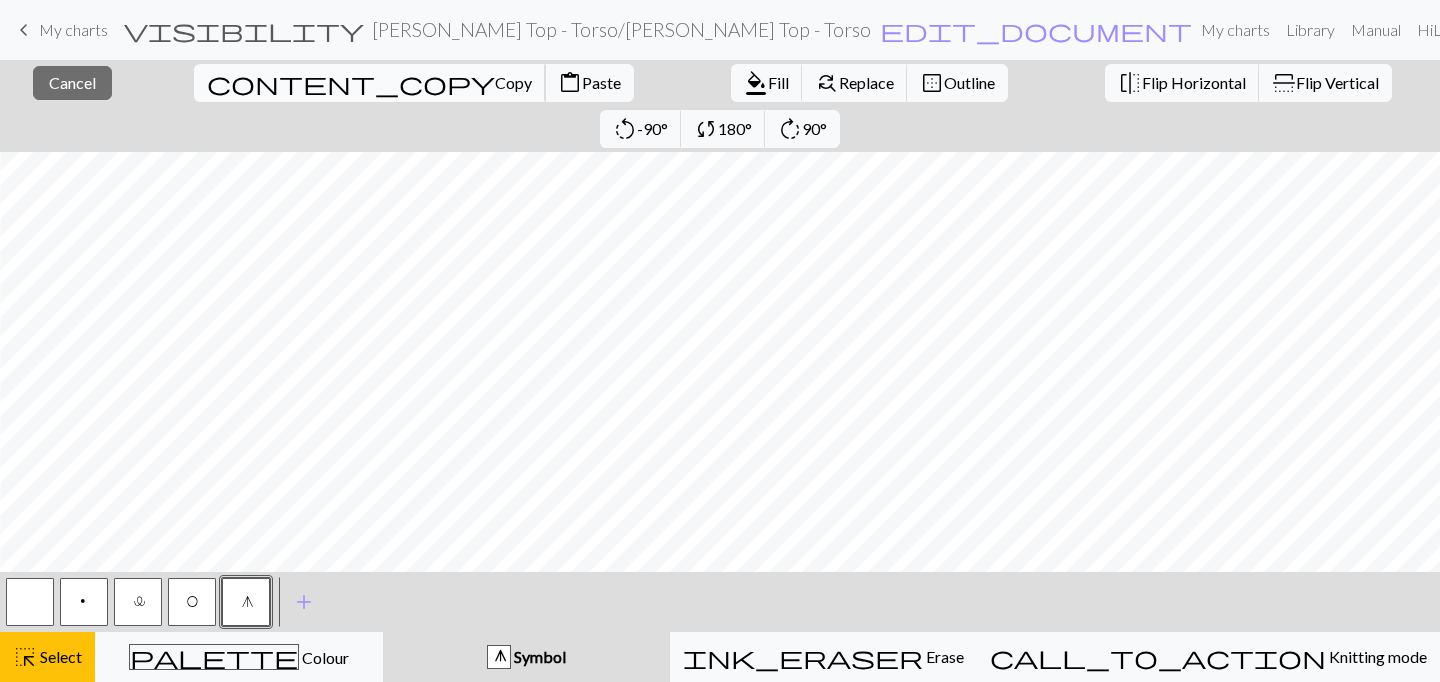click on "content_copy" at bounding box center (351, 83) 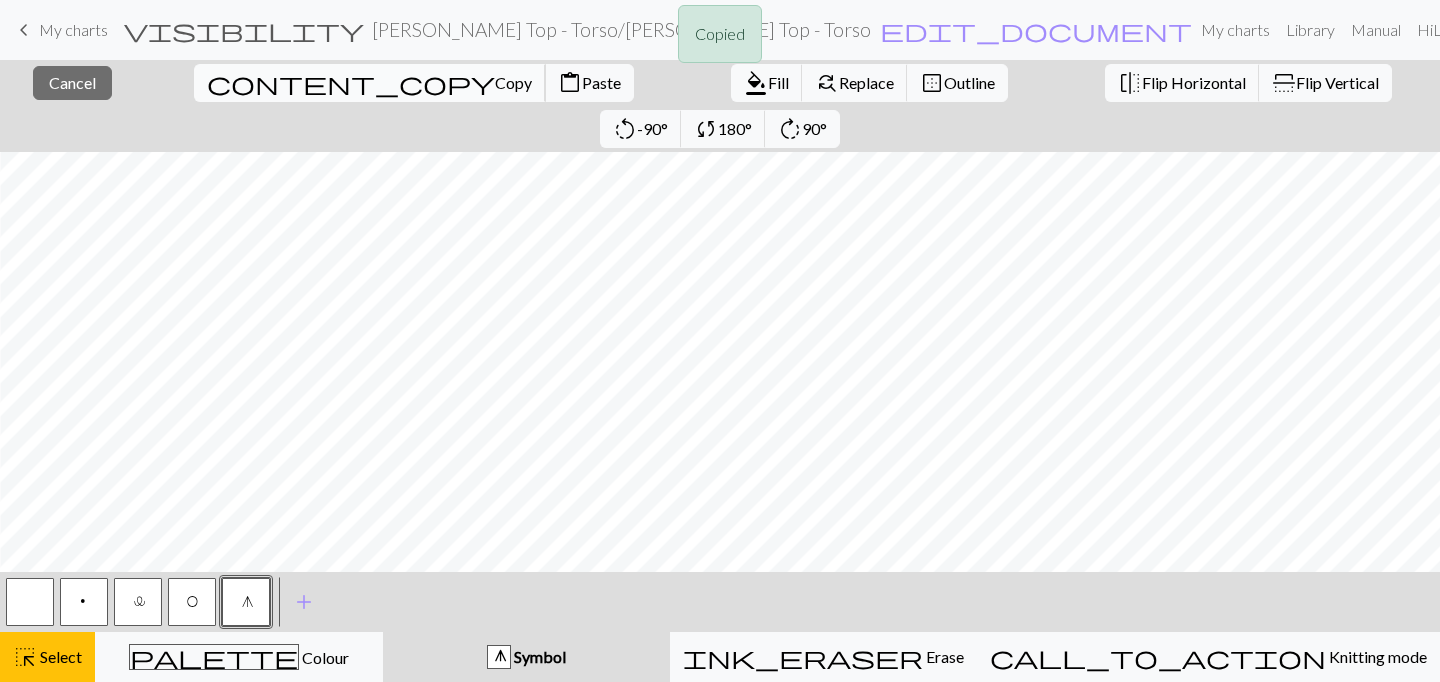 click on "Copy" at bounding box center [513, 82] 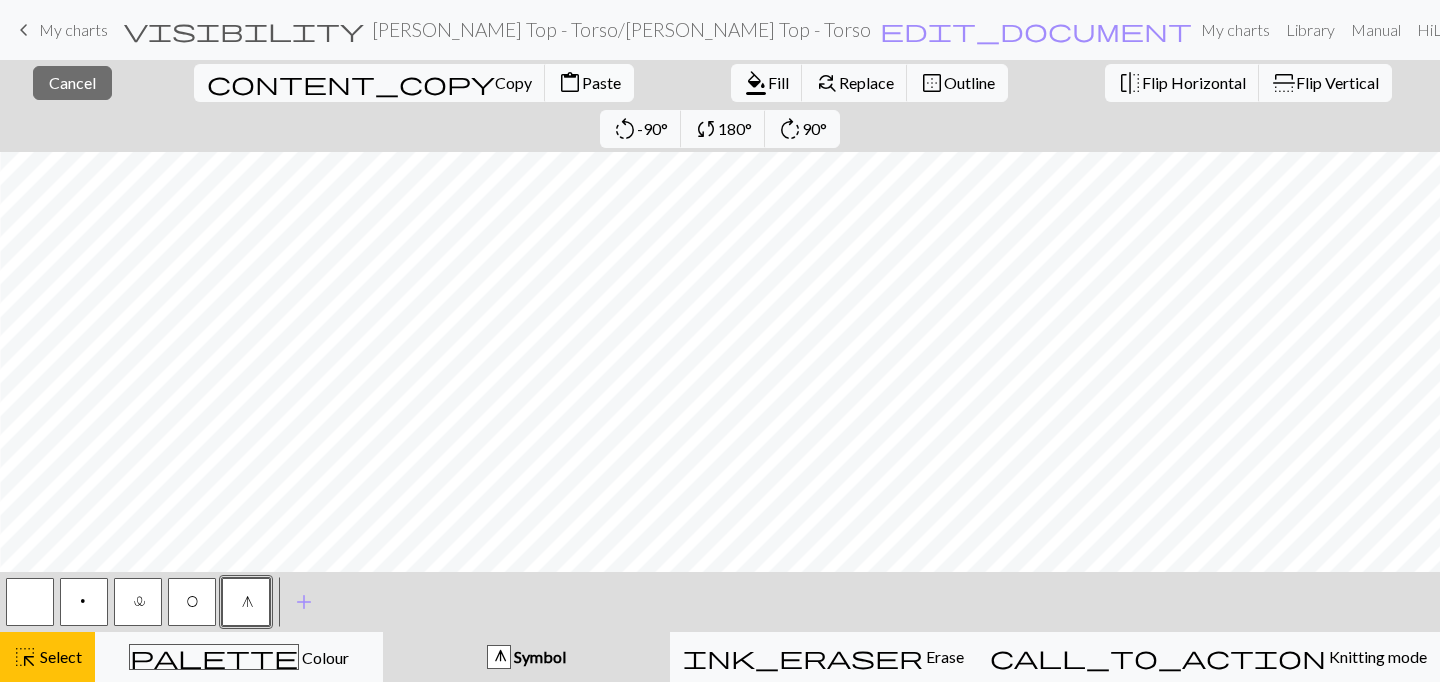 click on "Paste" at bounding box center (601, 82) 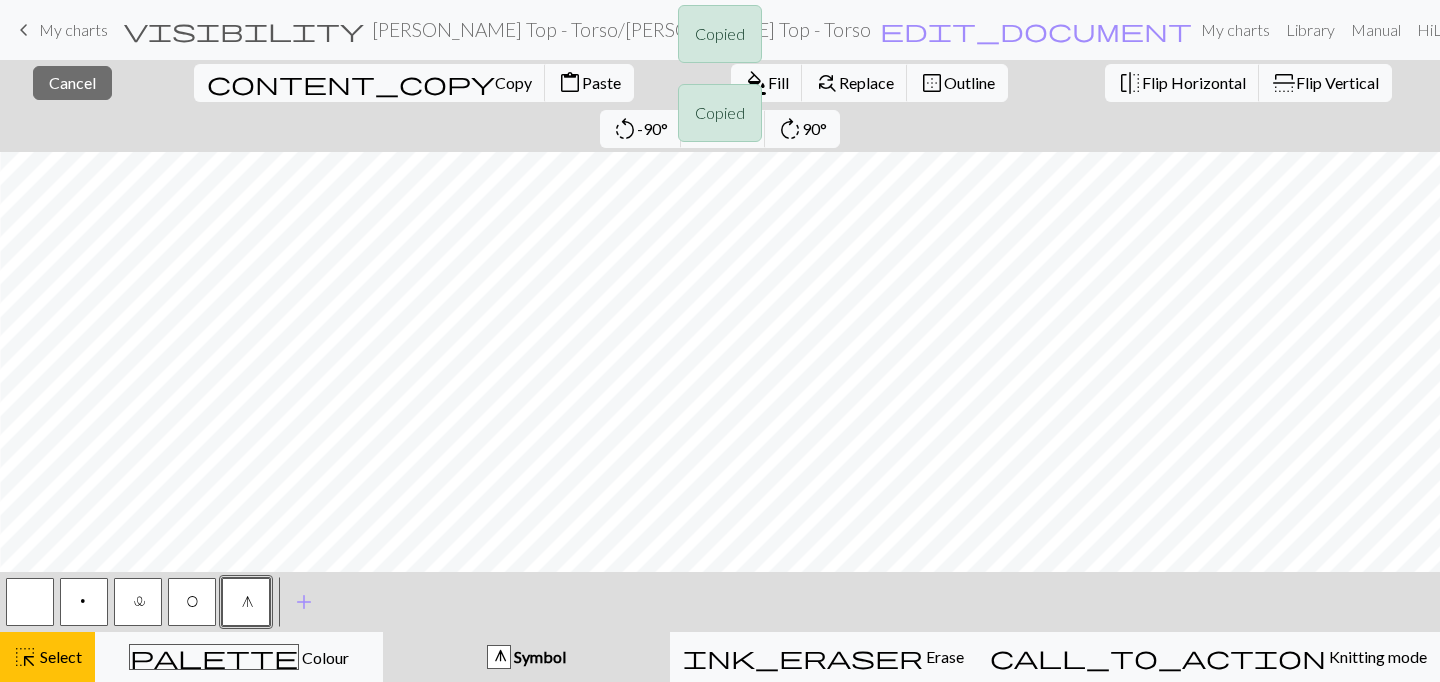 click on "Copied Copied" at bounding box center (720, 79) 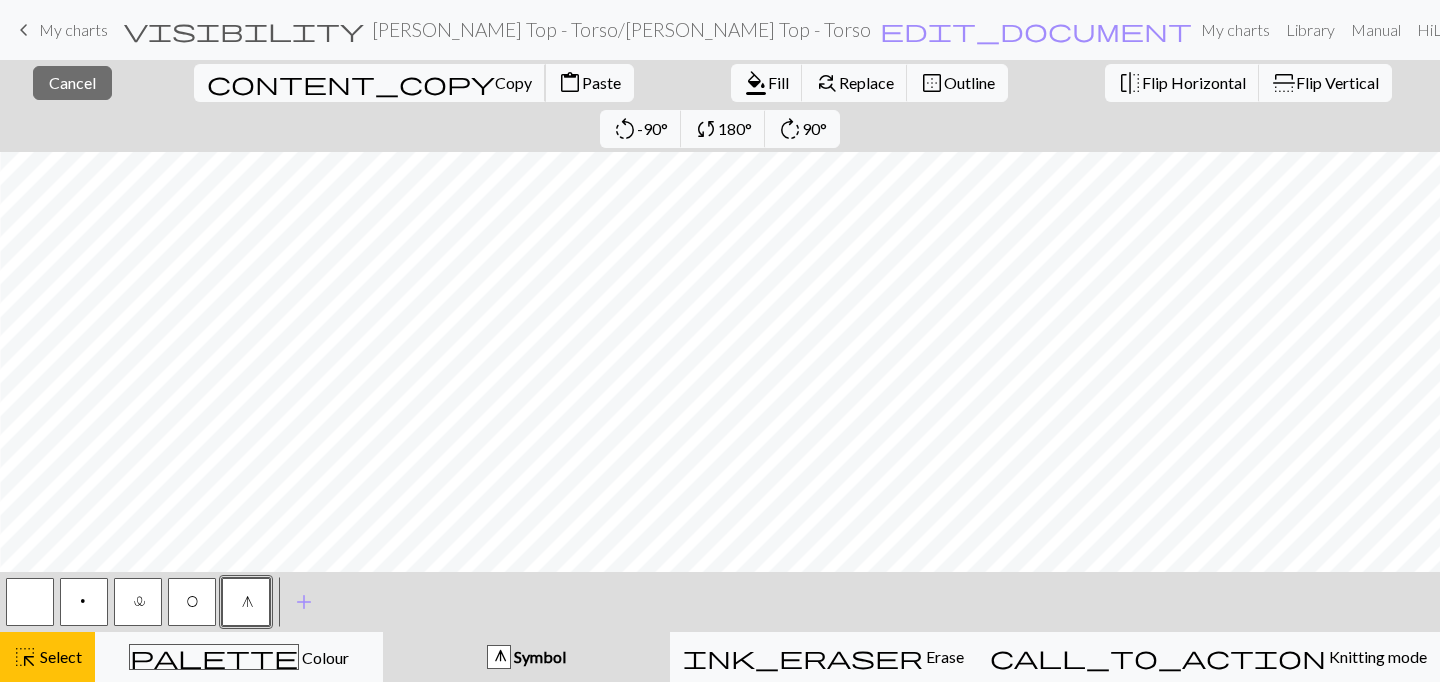 click on "Copy" at bounding box center (513, 82) 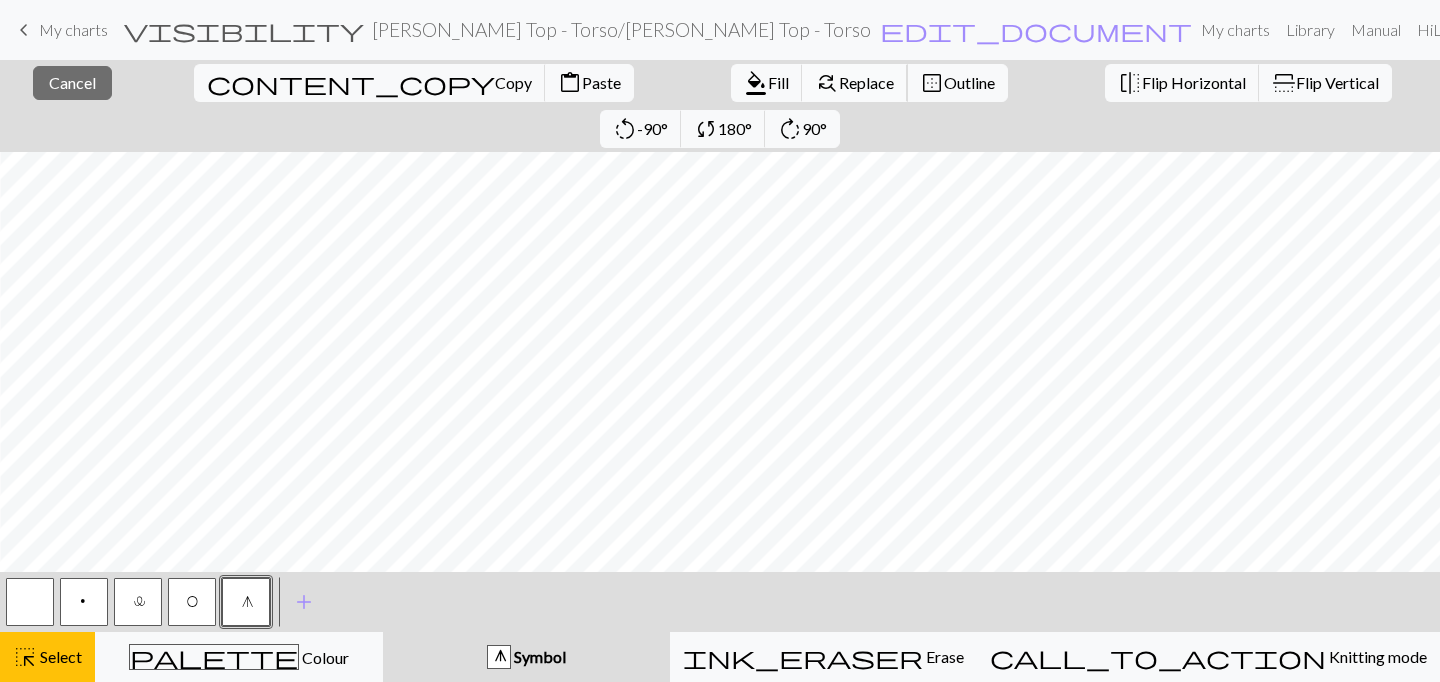 scroll, scrollTop: 1148, scrollLeft: 1063, axis: both 